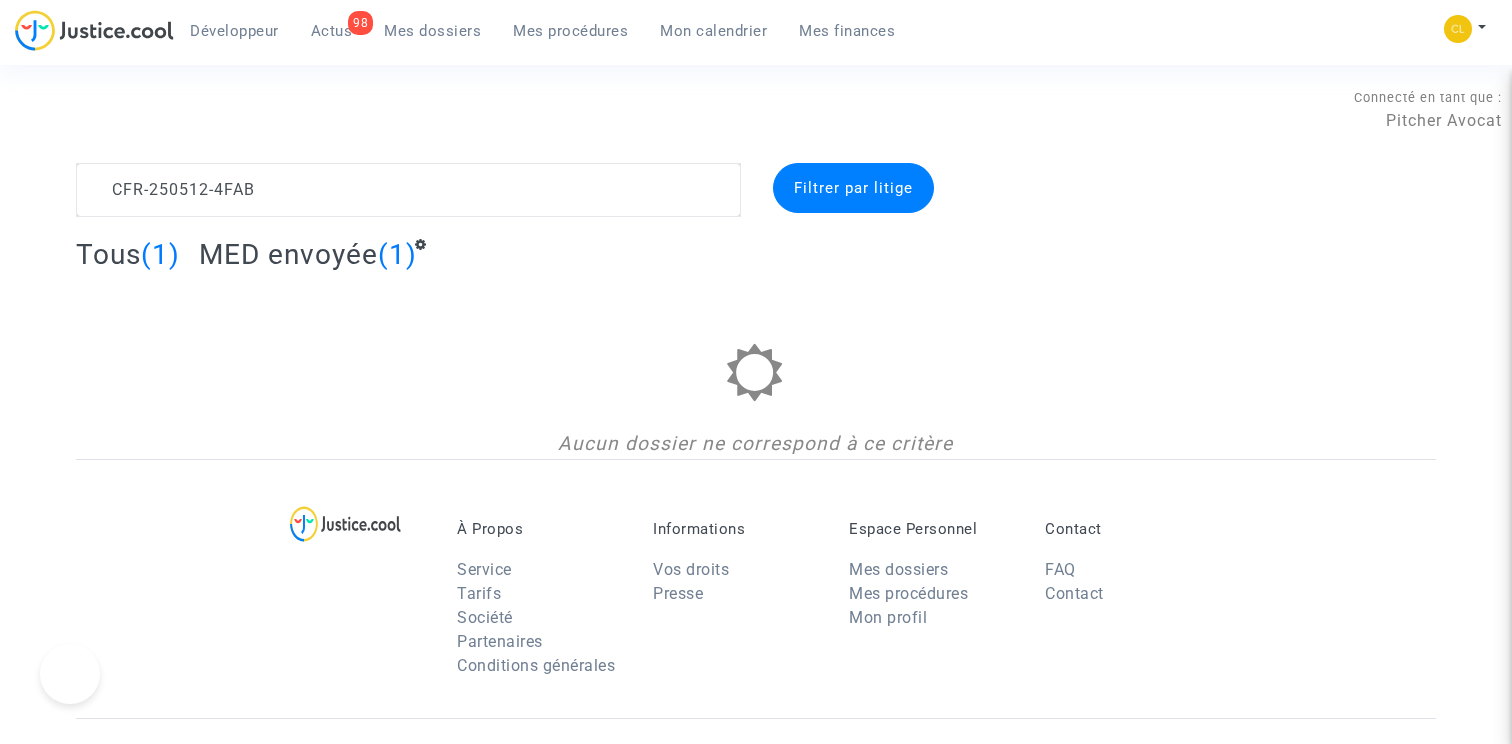 scroll, scrollTop: 0, scrollLeft: 0, axis: both 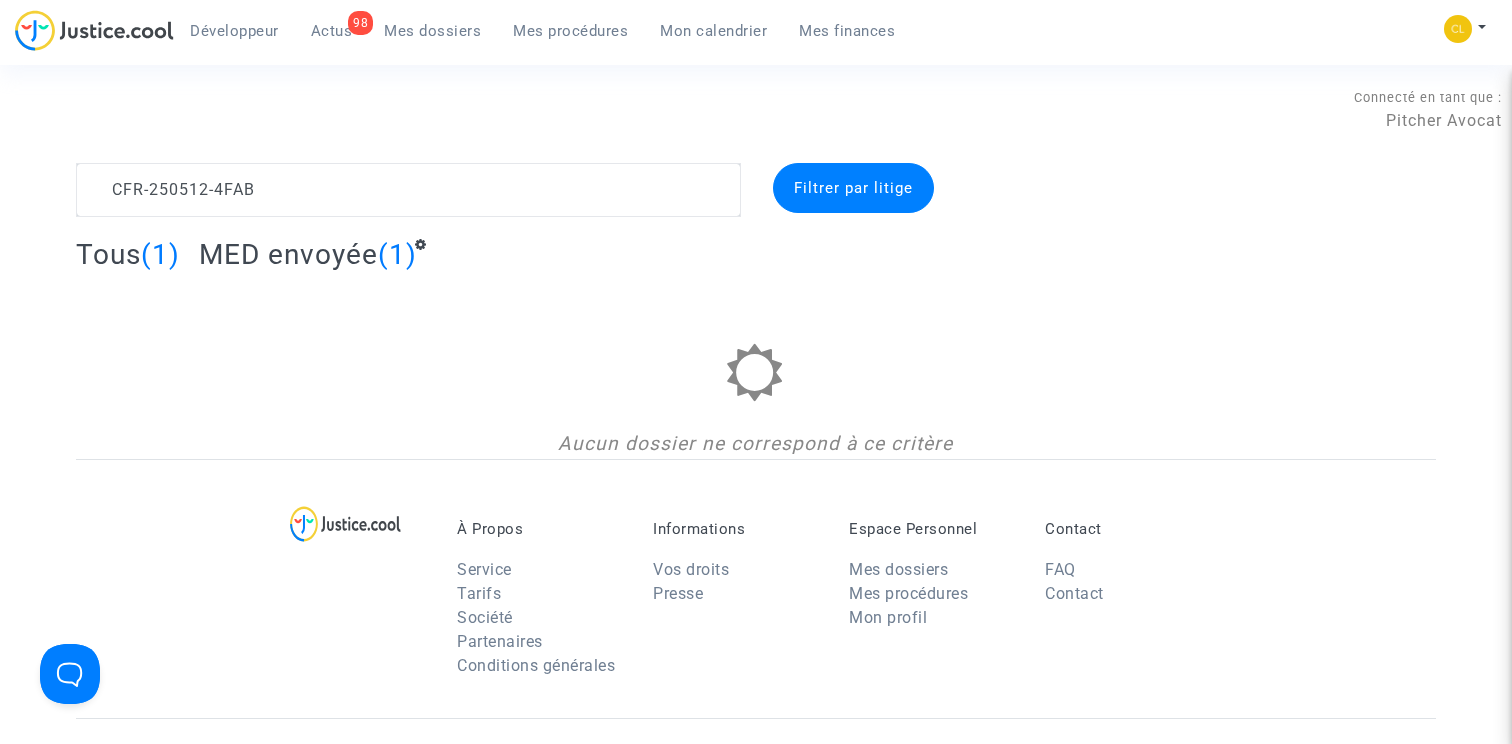 drag, startPoint x: 0, startPoint y: 0, endPoint x: 509, endPoint y: 194, distance: 544.71735 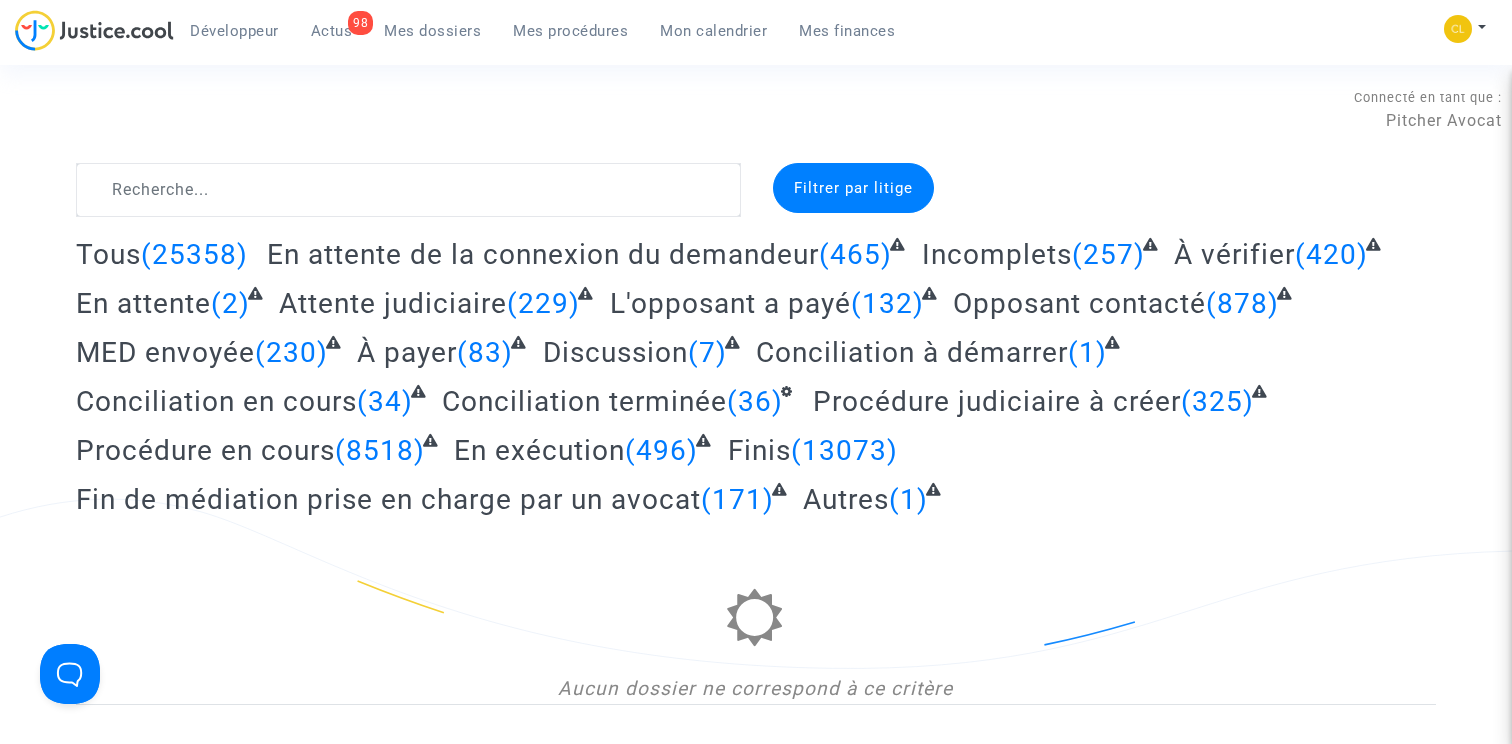 type 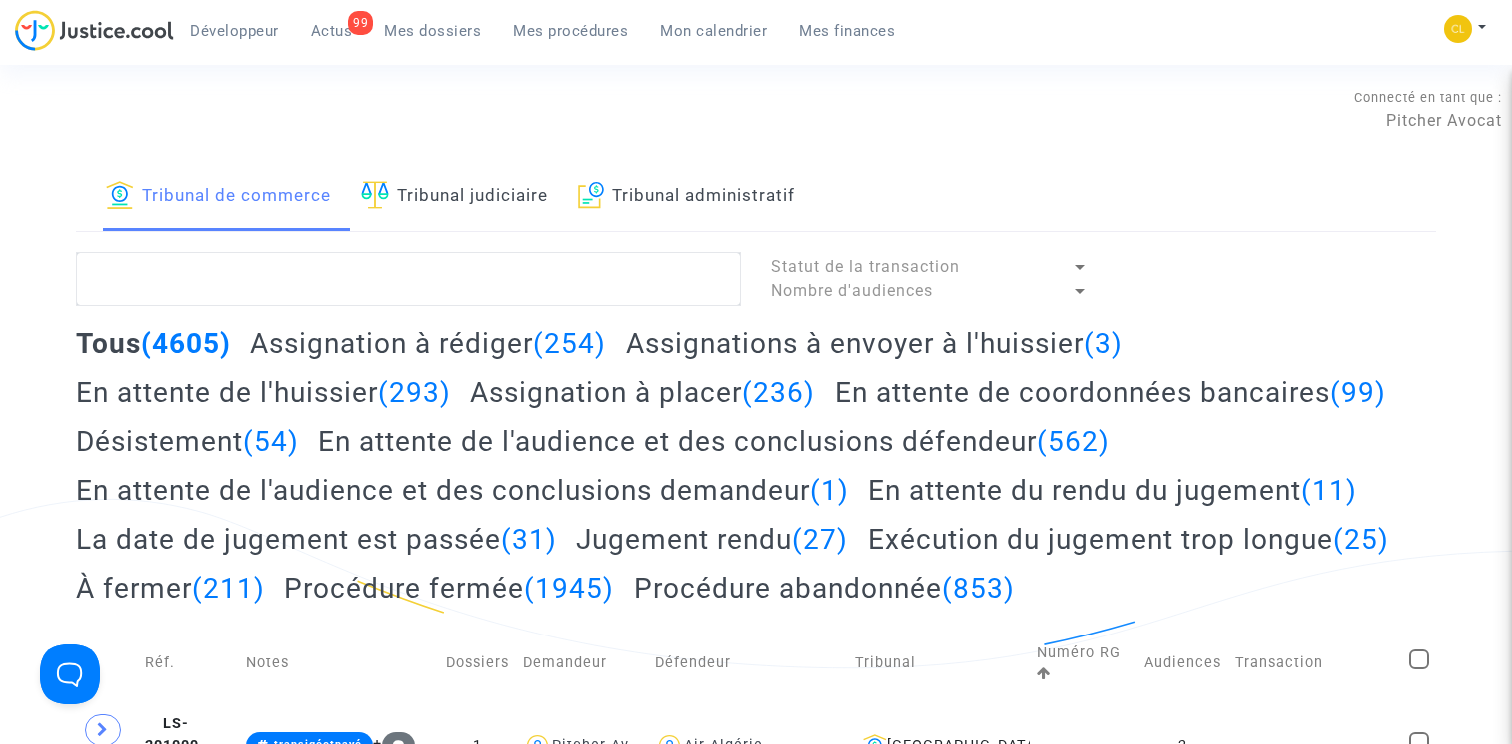 click on "Assignation à placer  (236)" 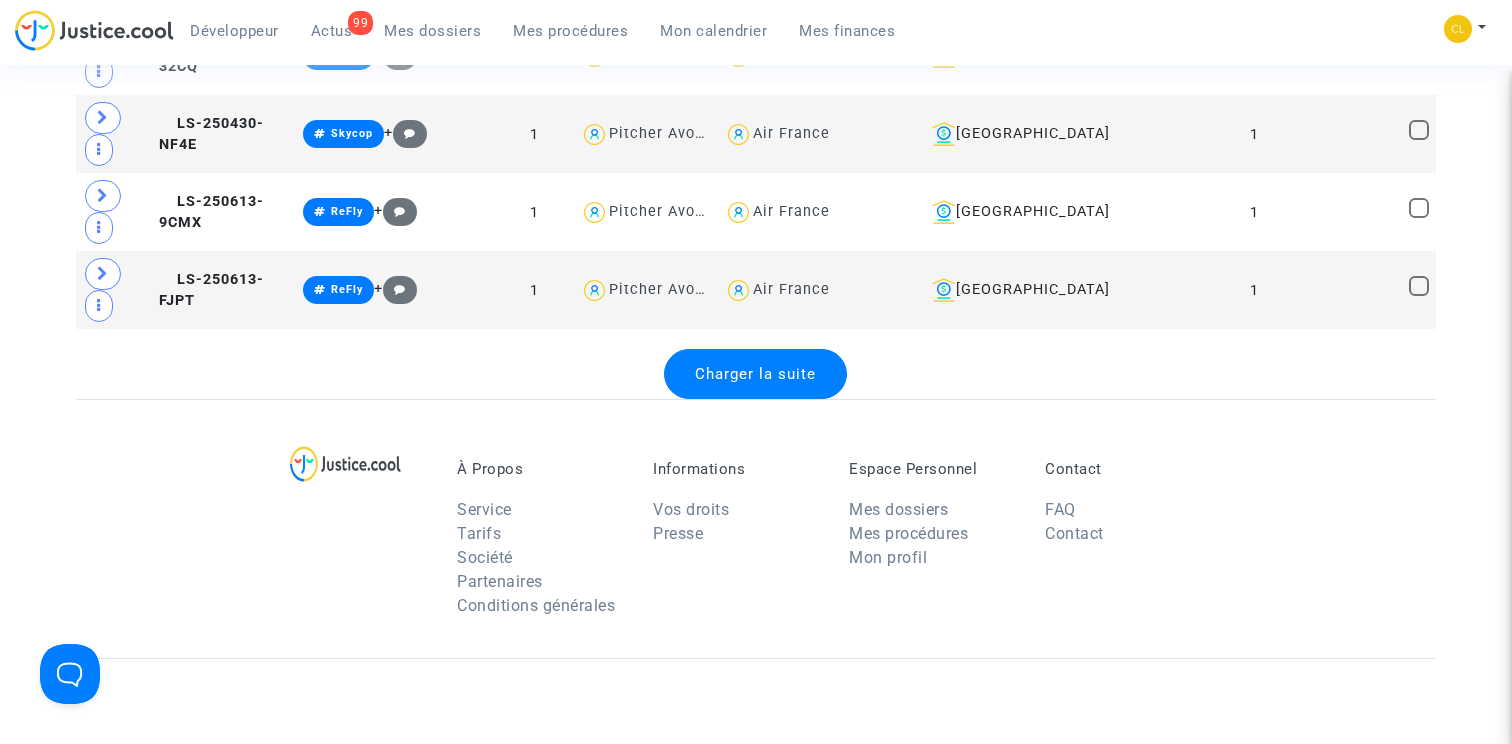 scroll, scrollTop: 4461, scrollLeft: 0, axis: vertical 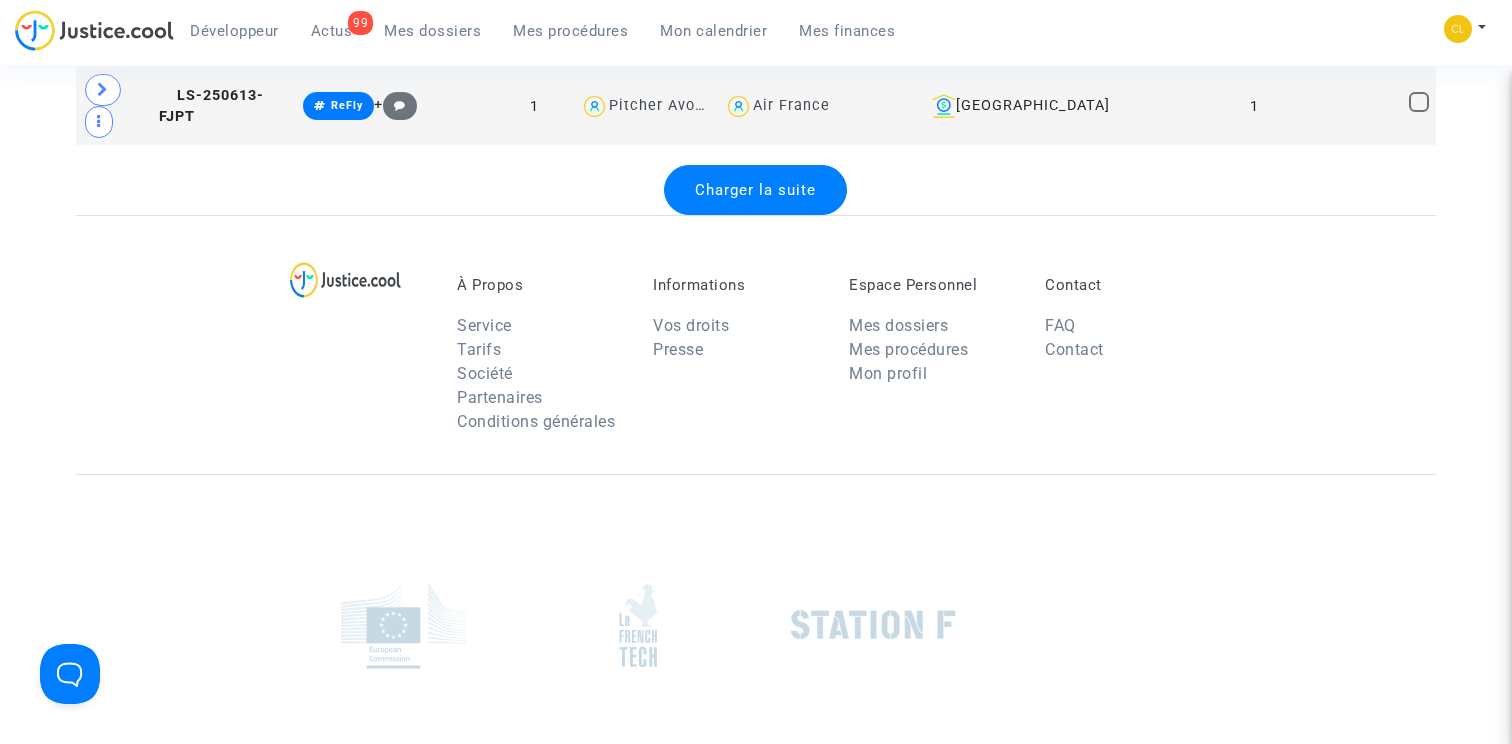 click on "Charger la suite" 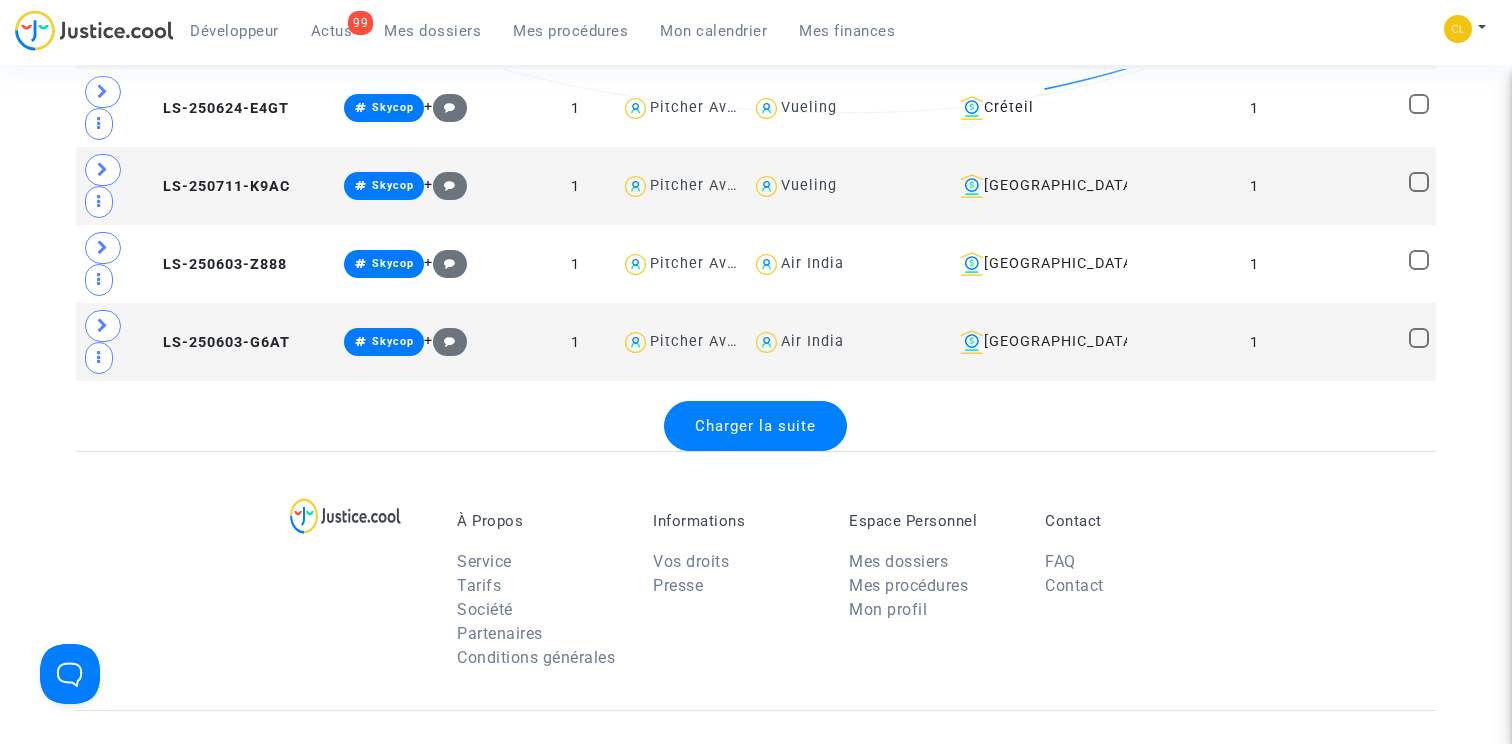 scroll, scrollTop: 8155, scrollLeft: 0, axis: vertical 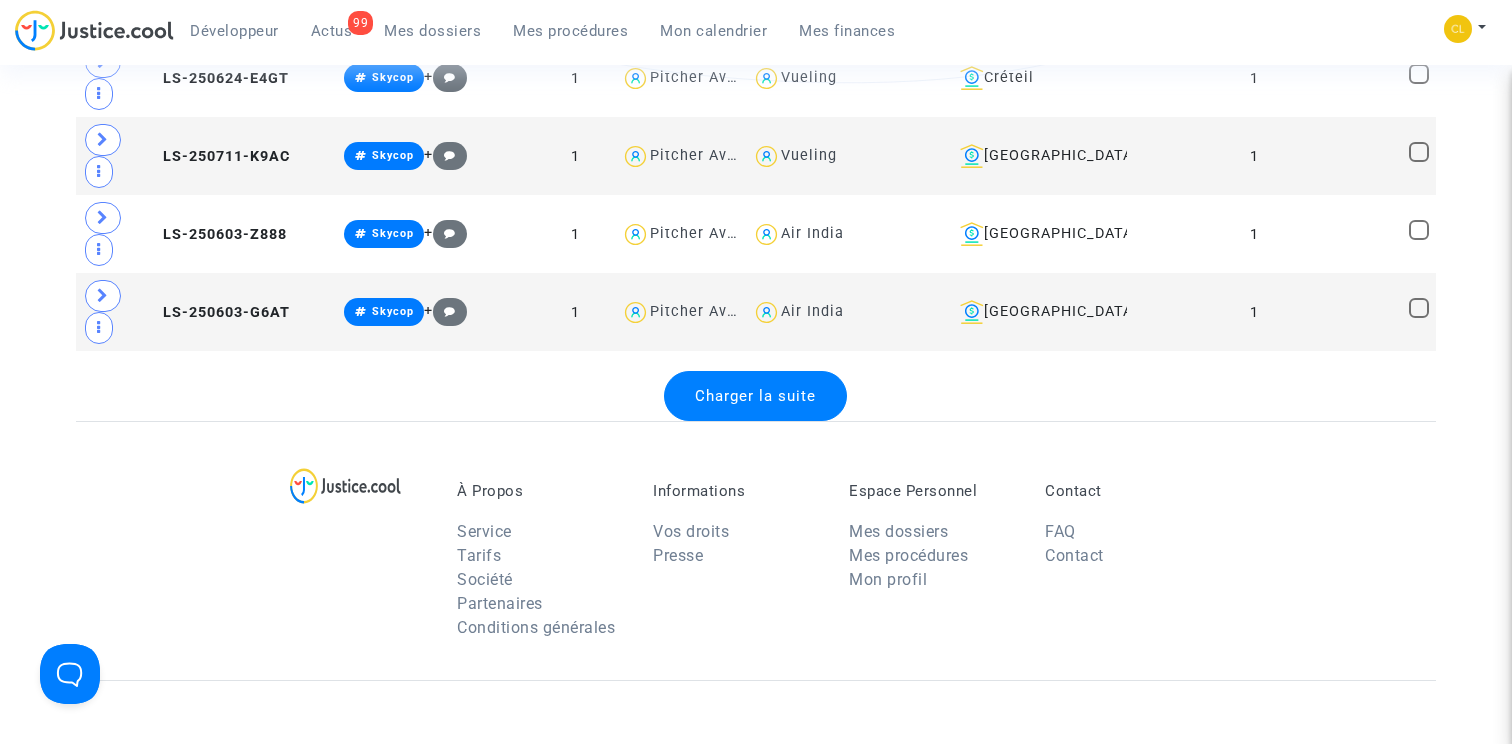 click on "Charger la suite" 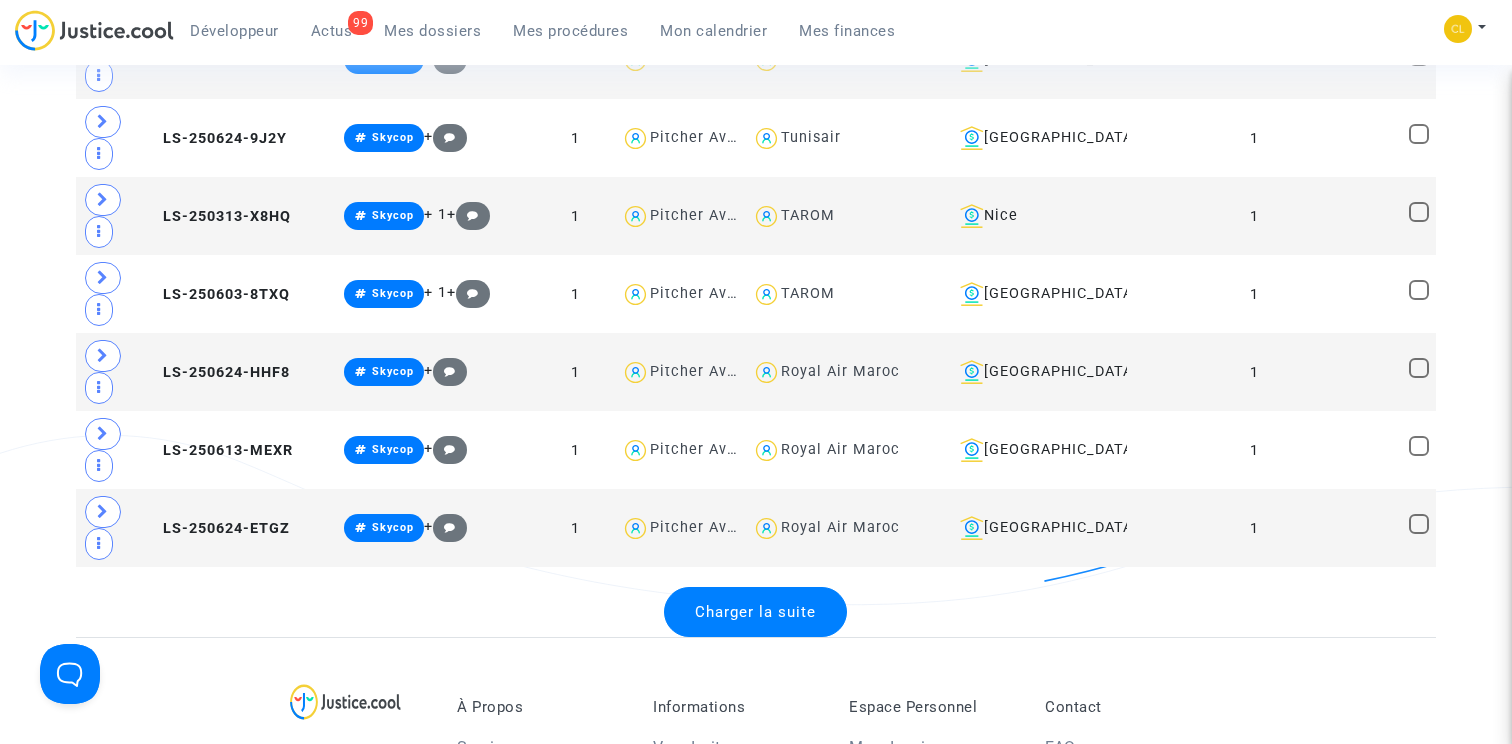 scroll, scrollTop: 11941, scrollLeft: 0, axis: vertical 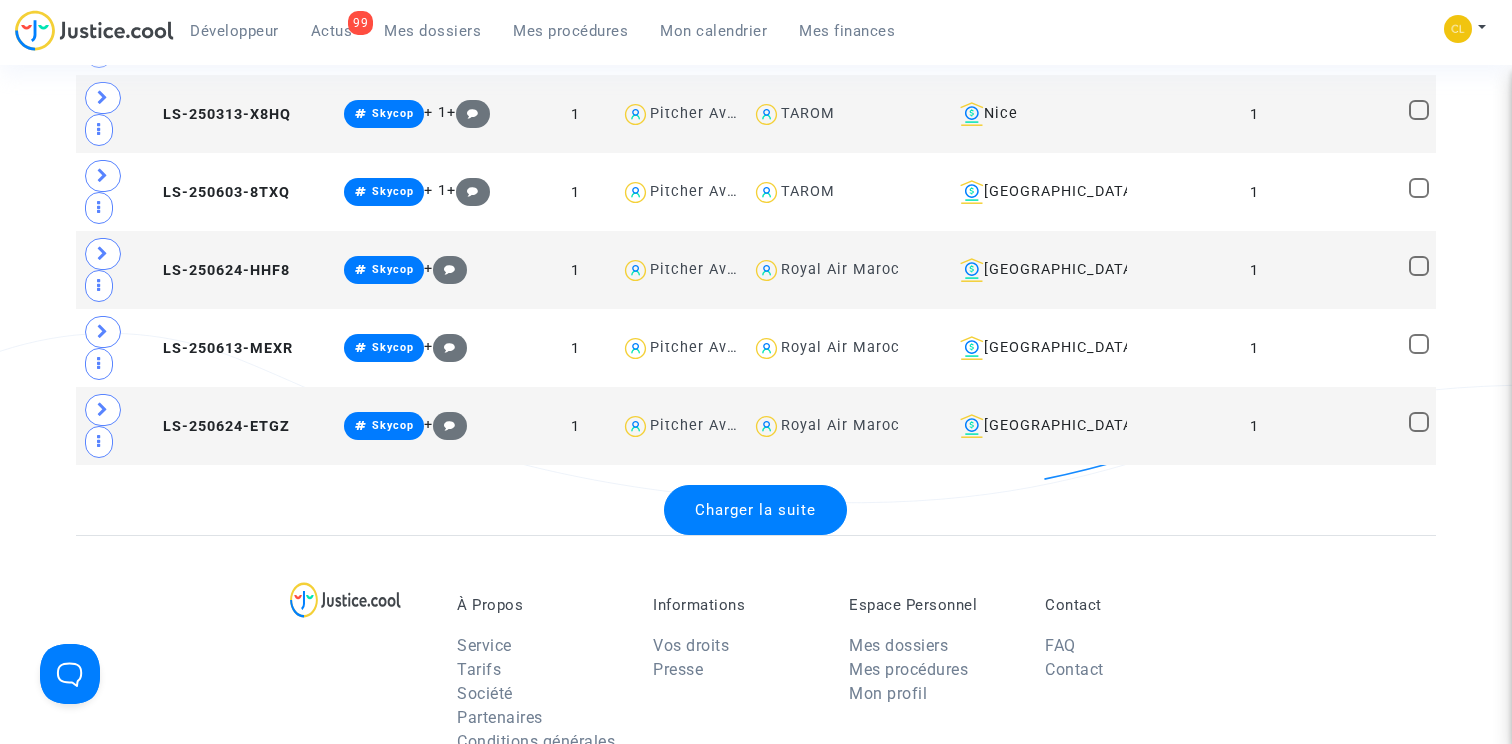 click on "Charger la suite" 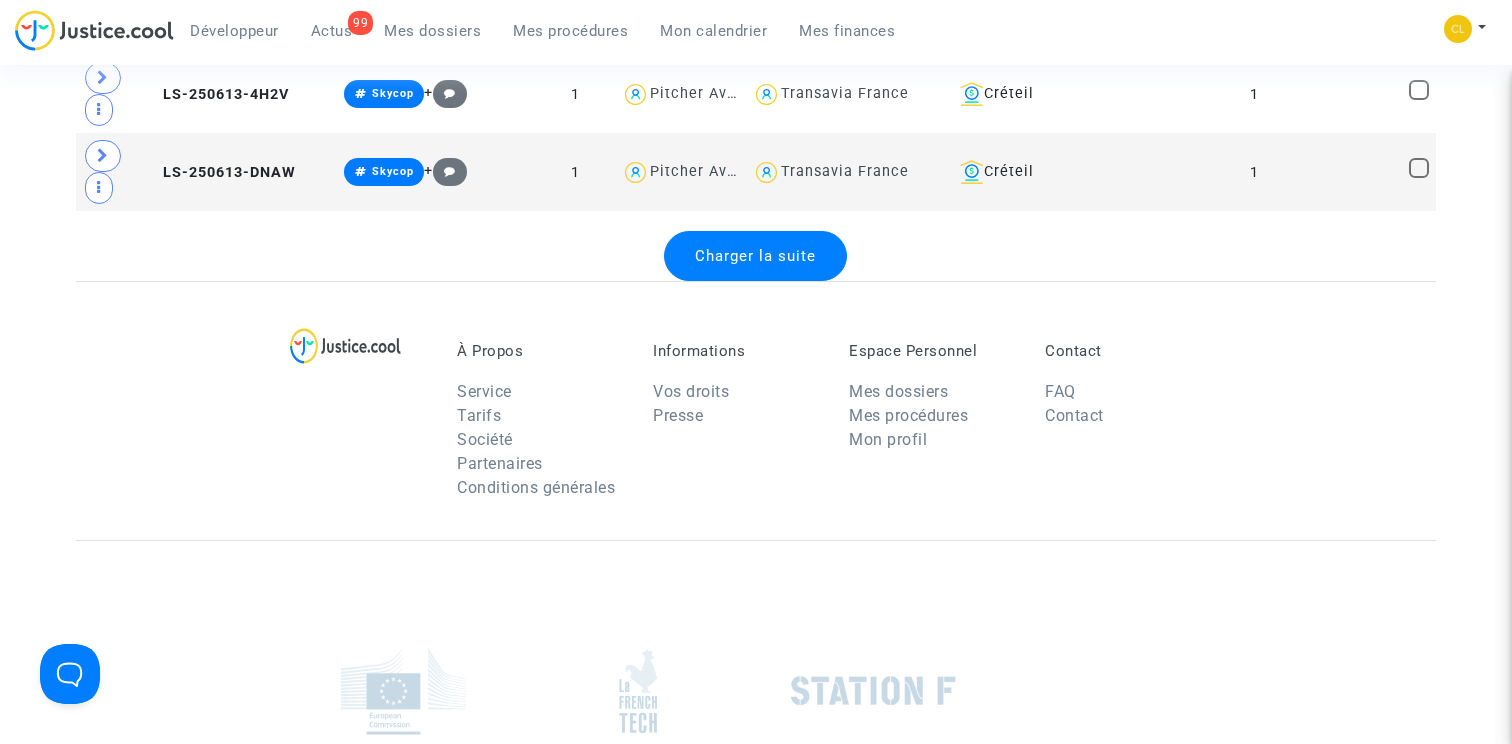 scroll, scrollTop: 16063, scrollLeft: 0, axis: vertical 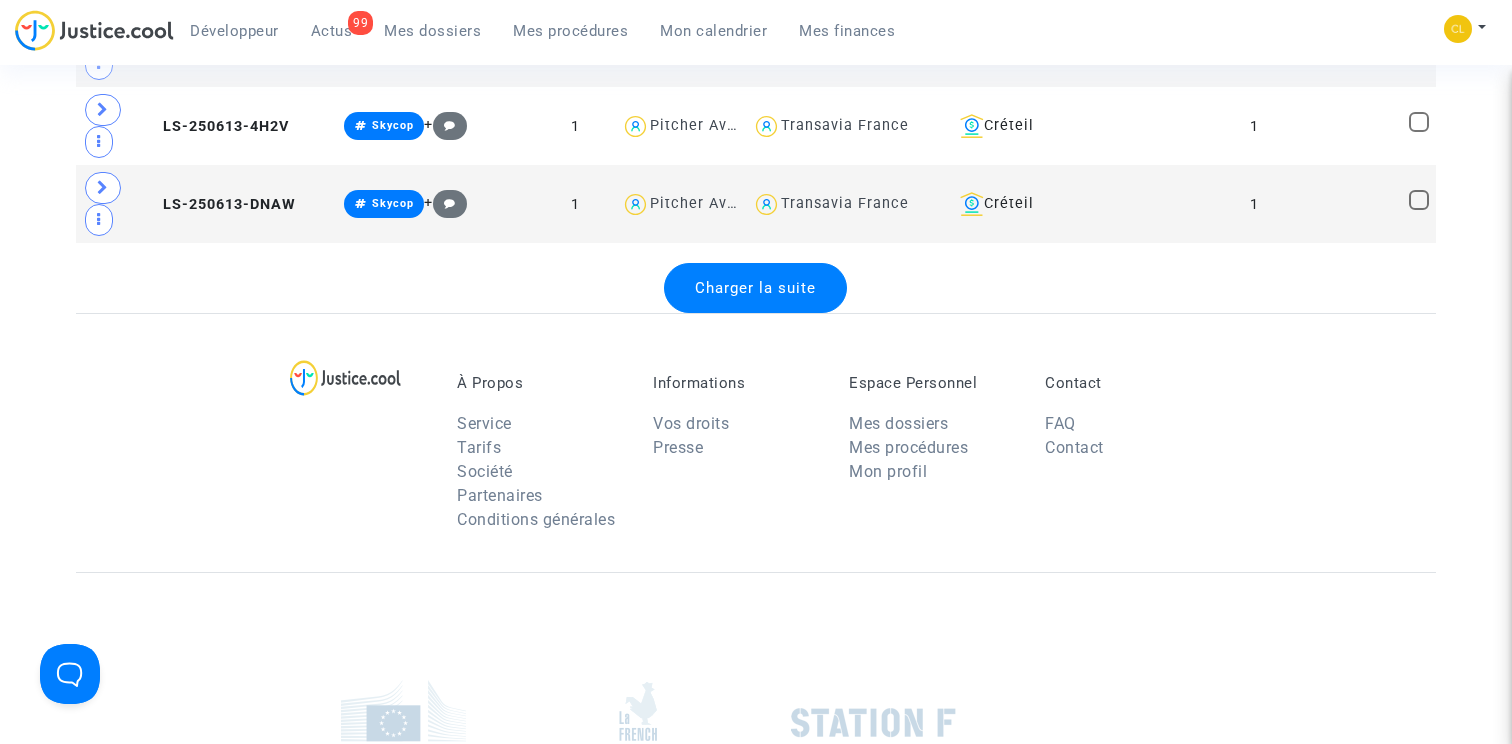 click on "Charger la suite" 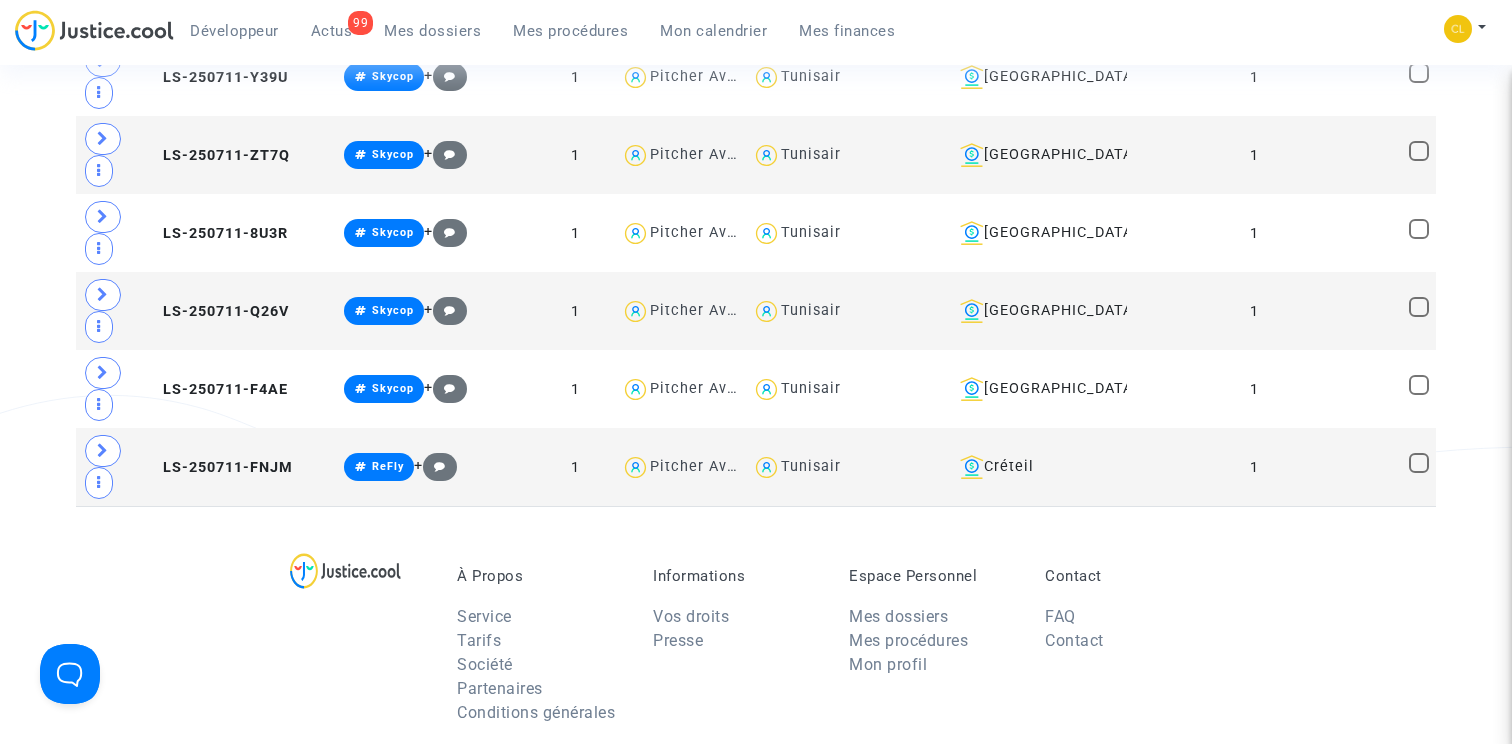 scroll, scrollTop: 15817, scrollLeft: 0, axis: vertical 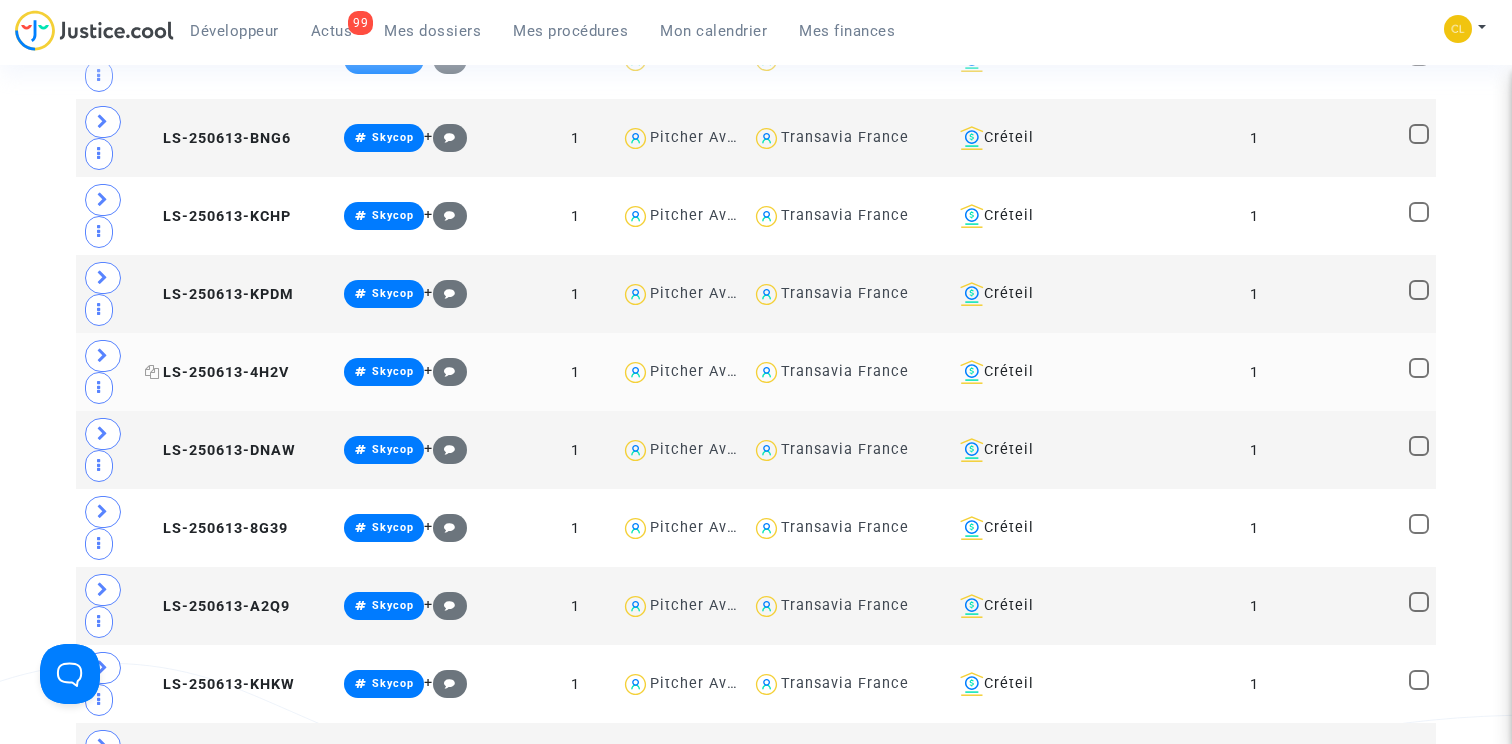 click on "LS-250613-4H2V" 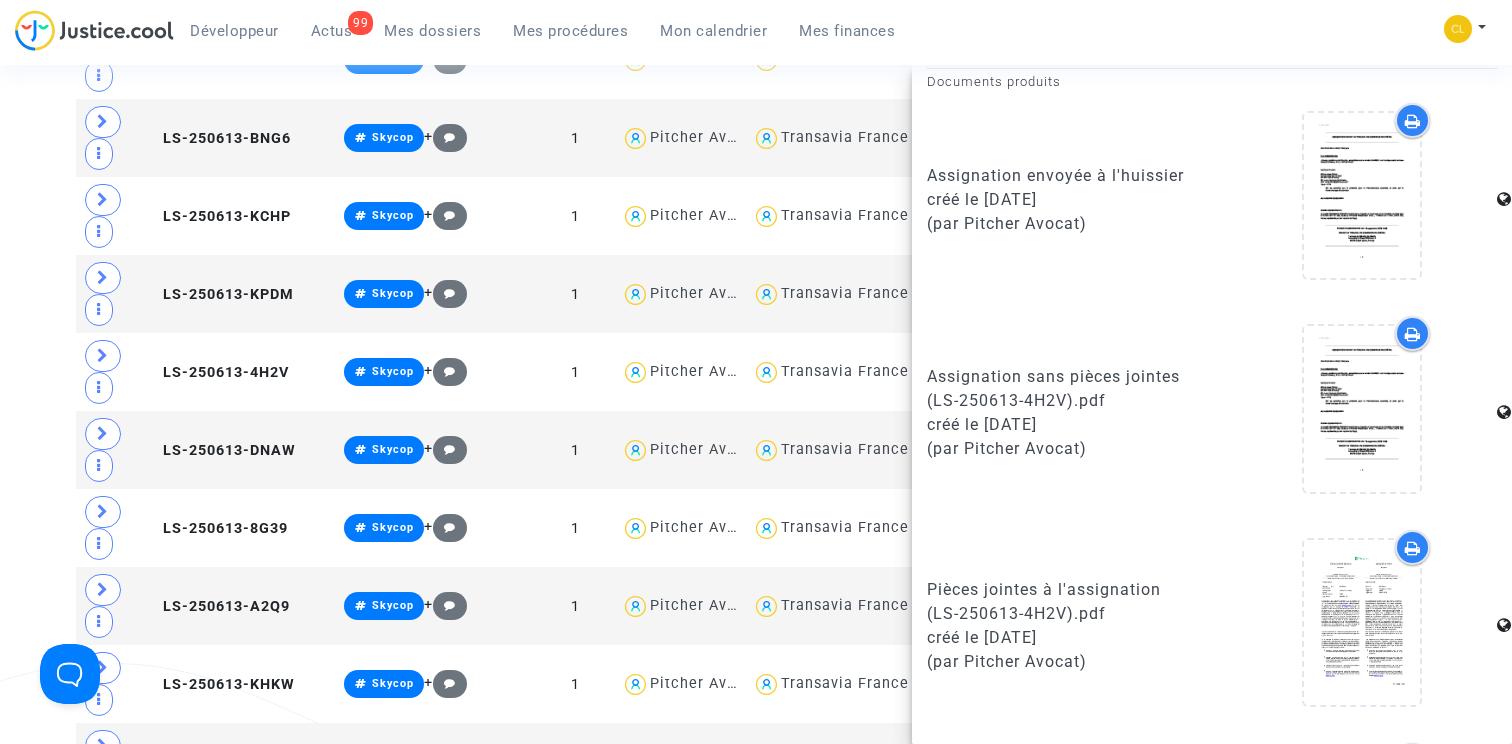 scroll, scrollTop: 1129, scrollLeft: 0, axis: vertical 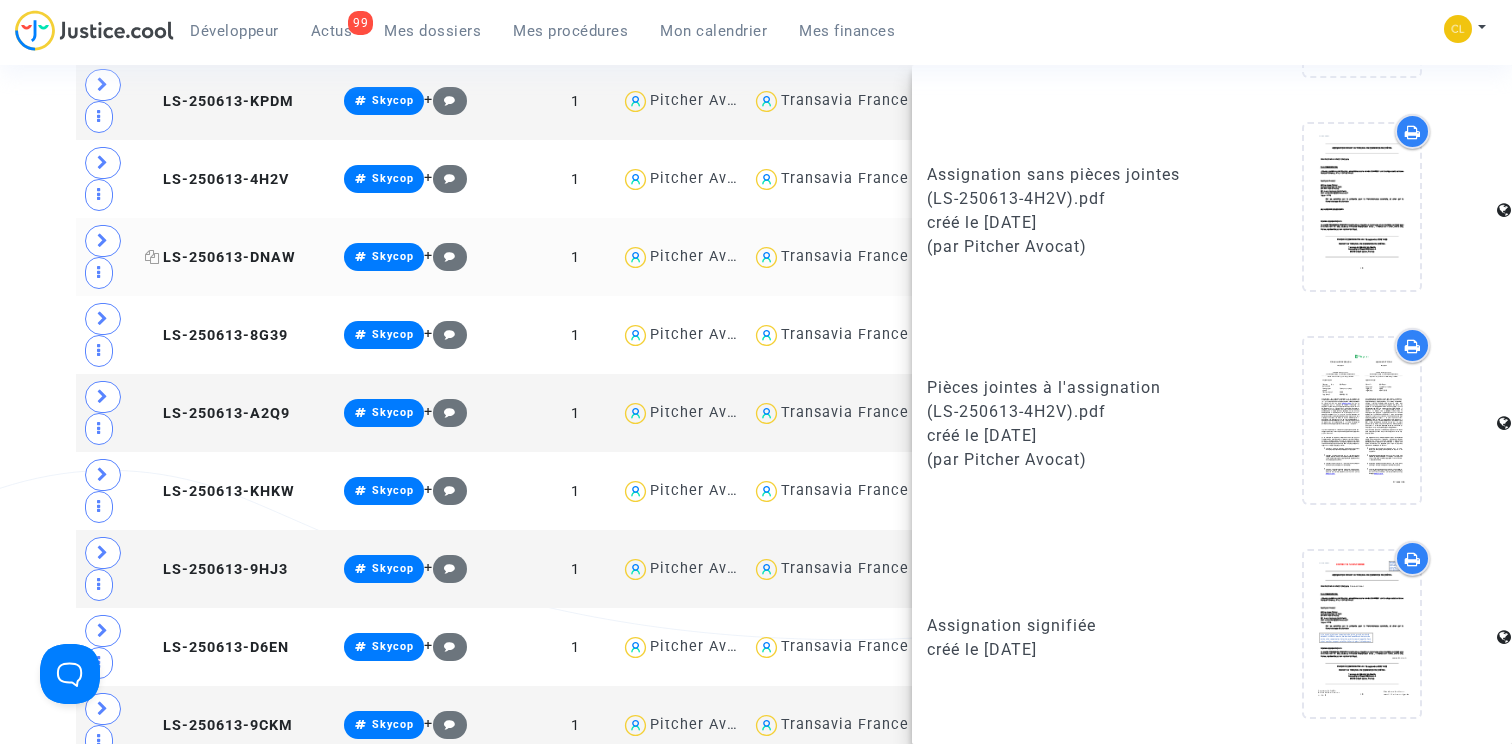 click on "LS-250613-DNAW" 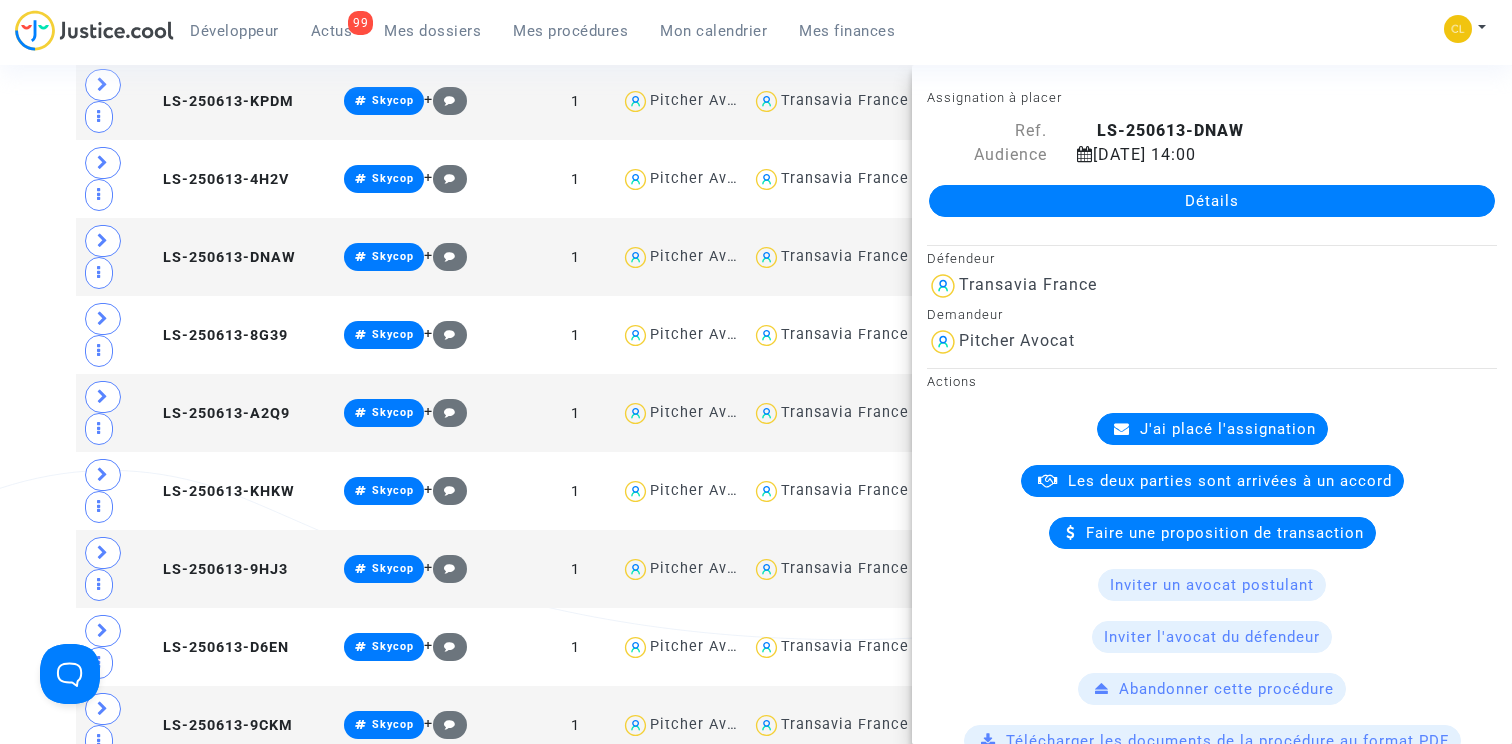 scroll, scrollTop: 1129, scrollLeft: 0, axis: vertical 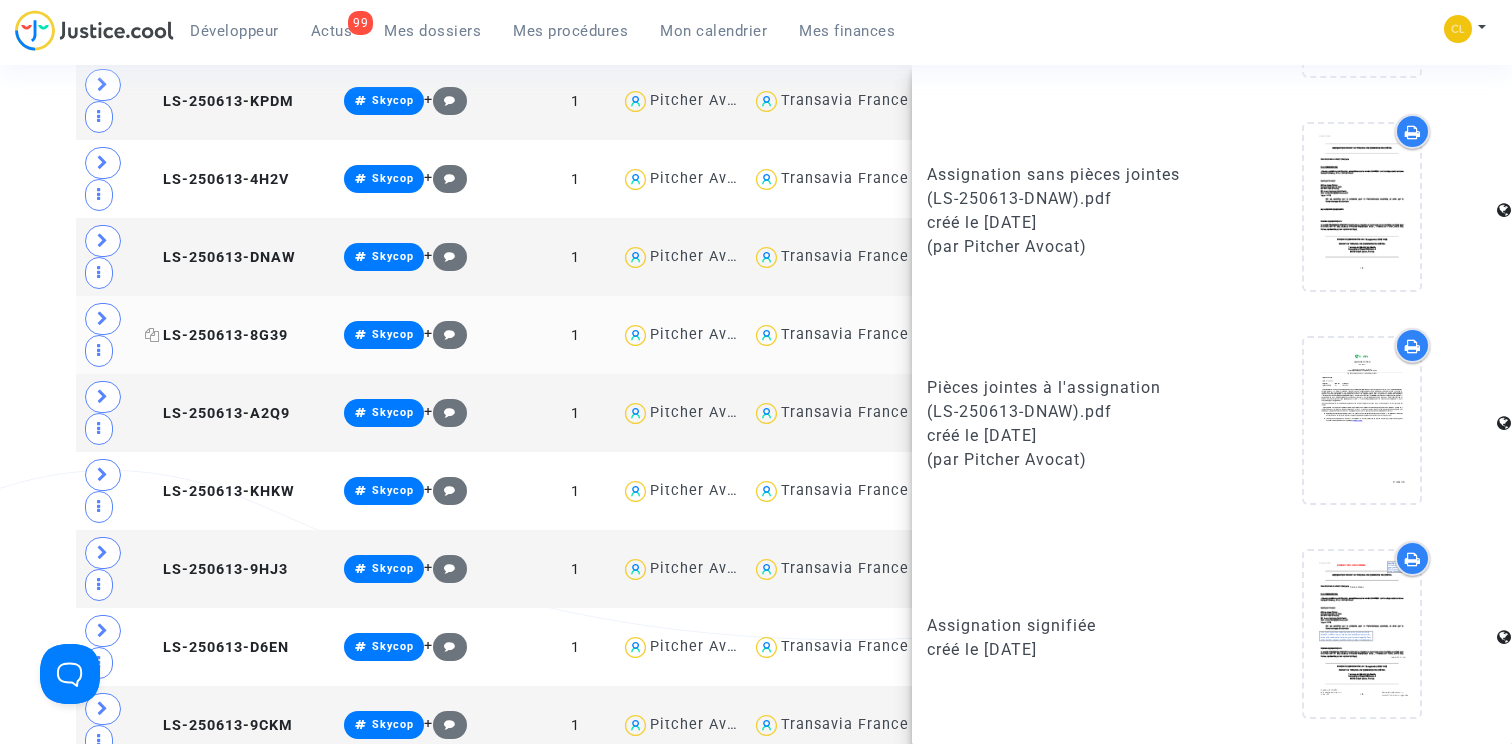 click on "LS-250613-8G39" 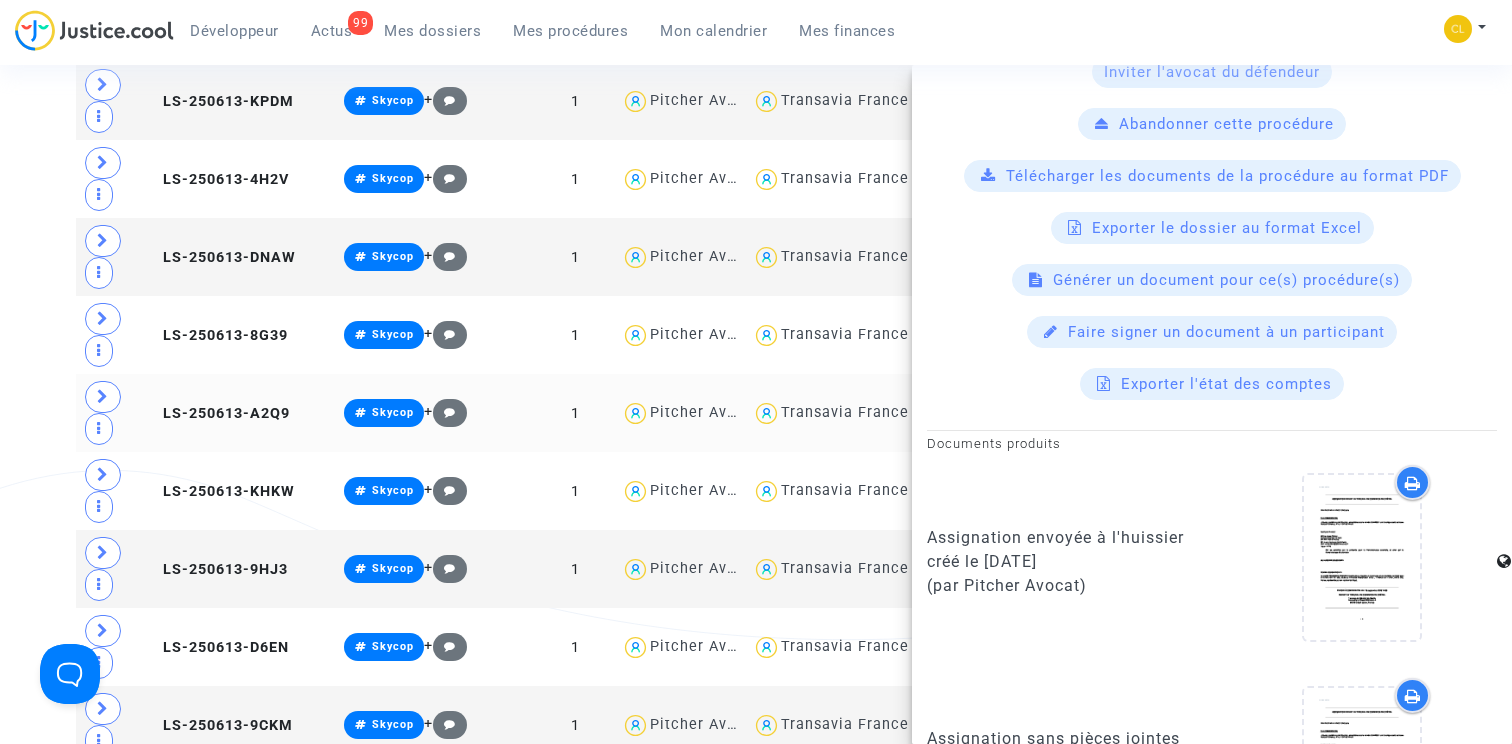 scroll, scrollTop: 1129, scrollLeft: 0, axis: vertical 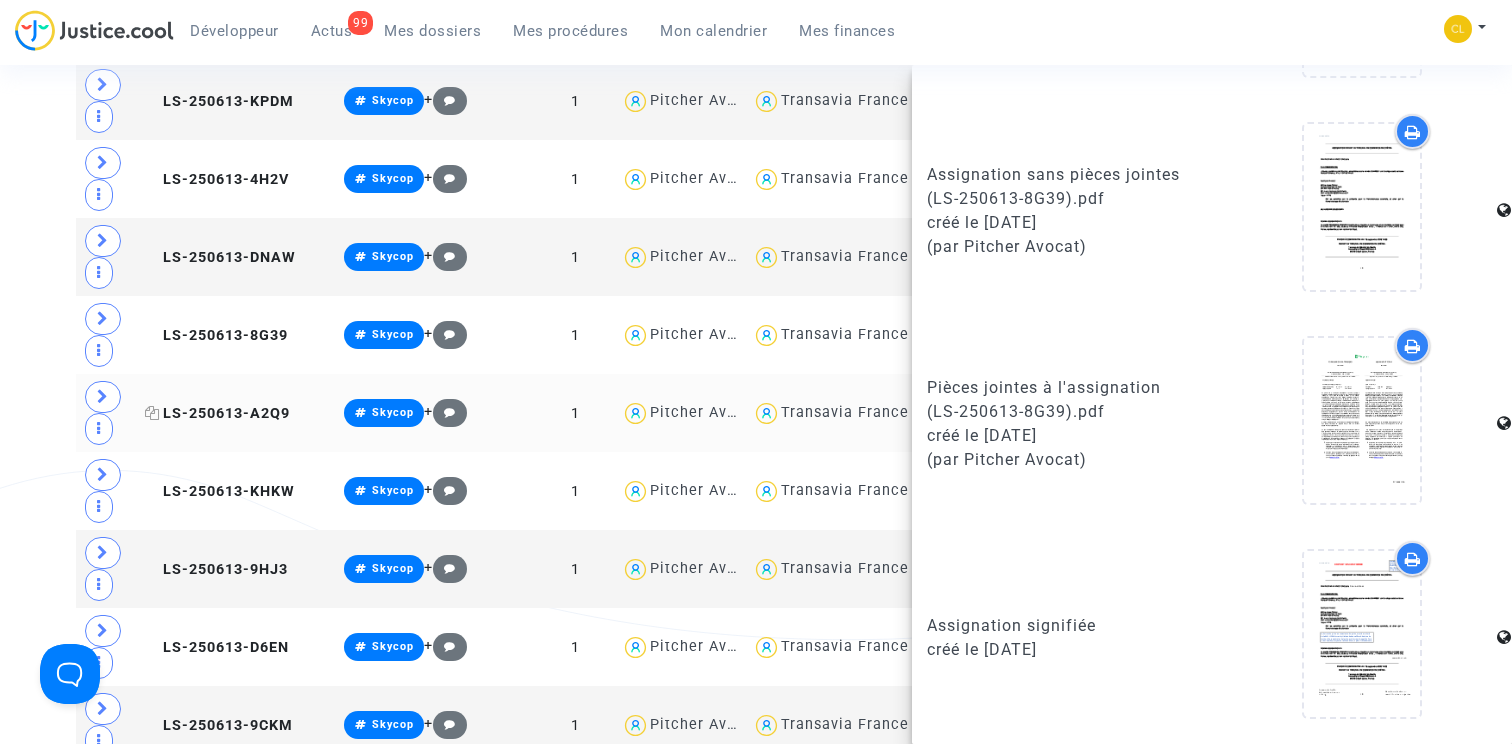 click on "LS-250613-A2Q9" 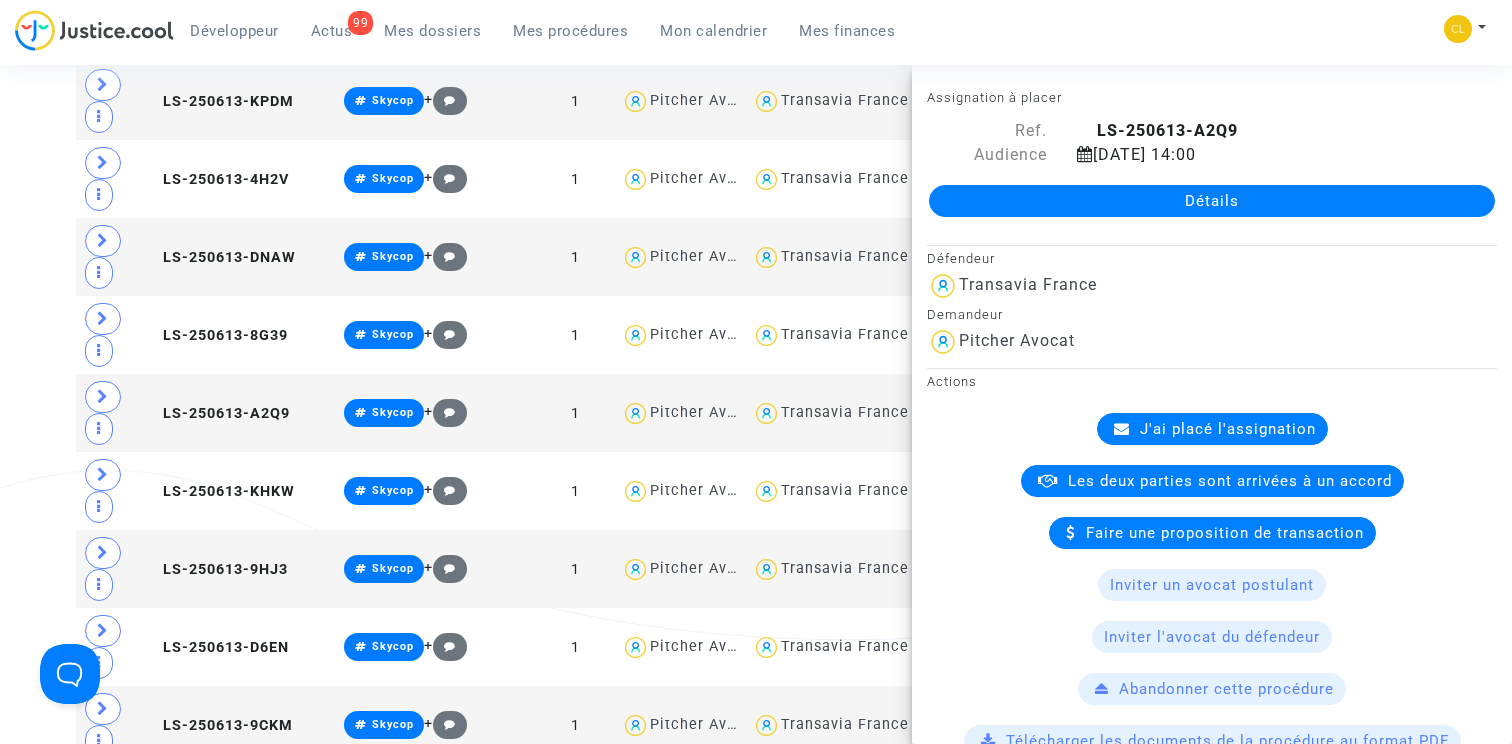 scroll, scrollTop: 1129, scrollLeft: 0, axis: vertical 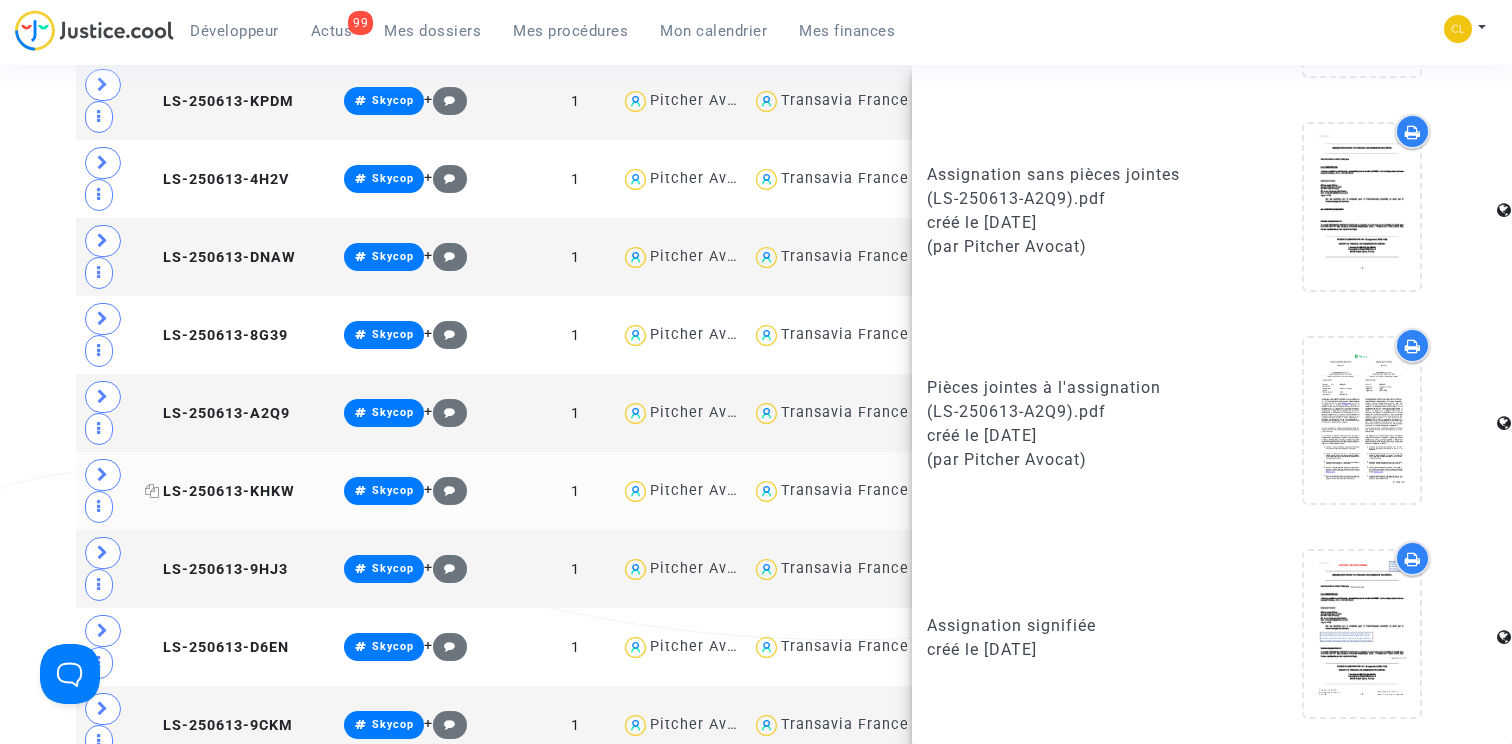click on "LS-250613-KHKW" 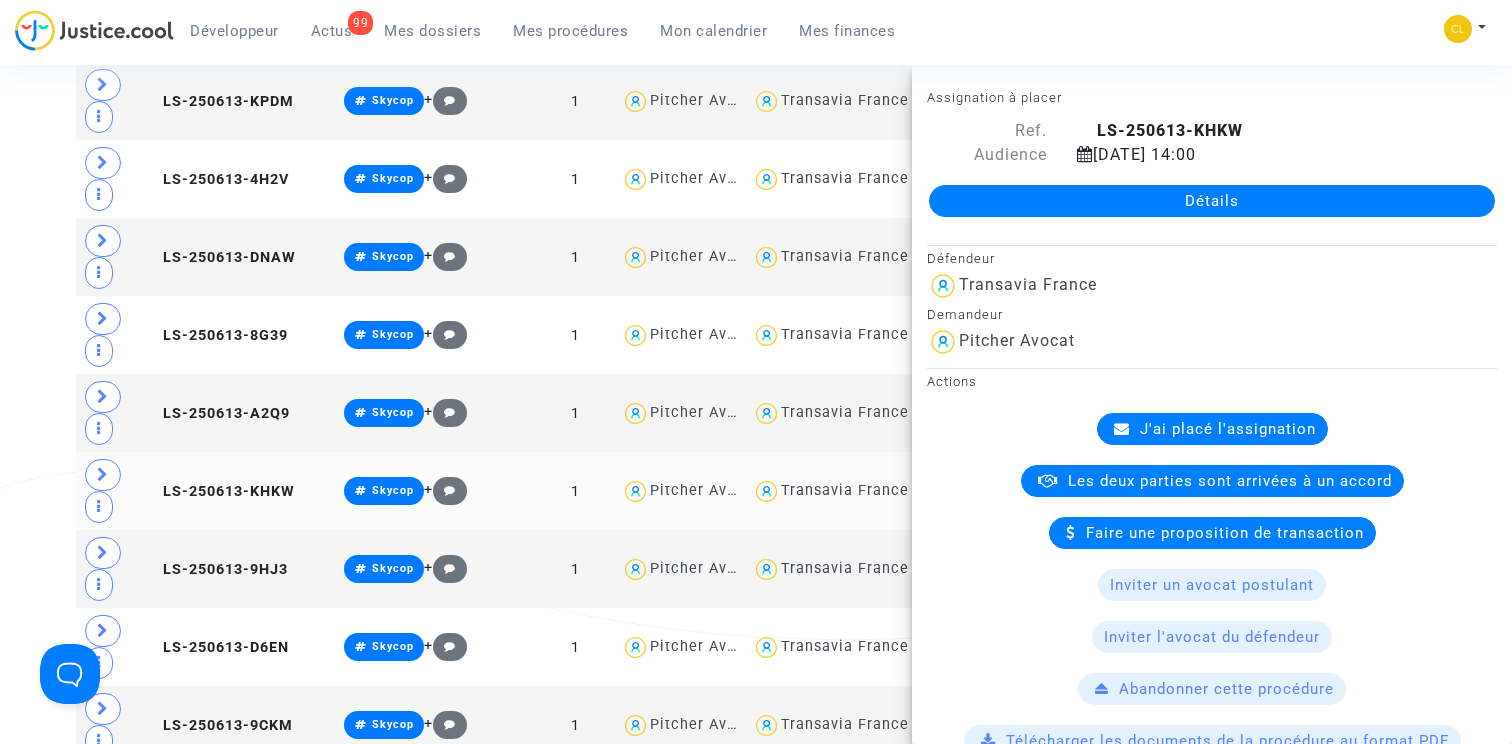 scroll, scrollTop: 1129, scrollLeft: 0, axis: vertical 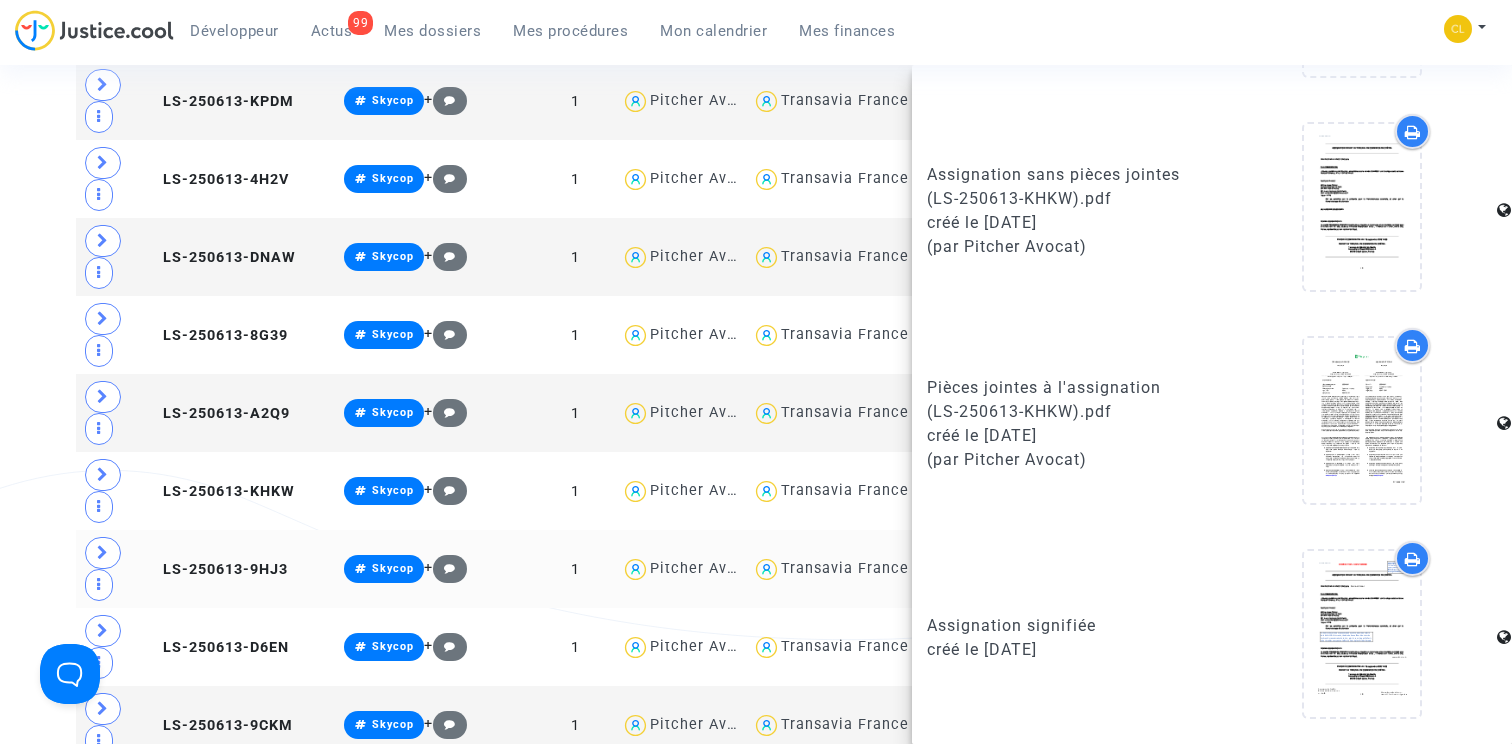 click on "LS-250613-9HJ3" 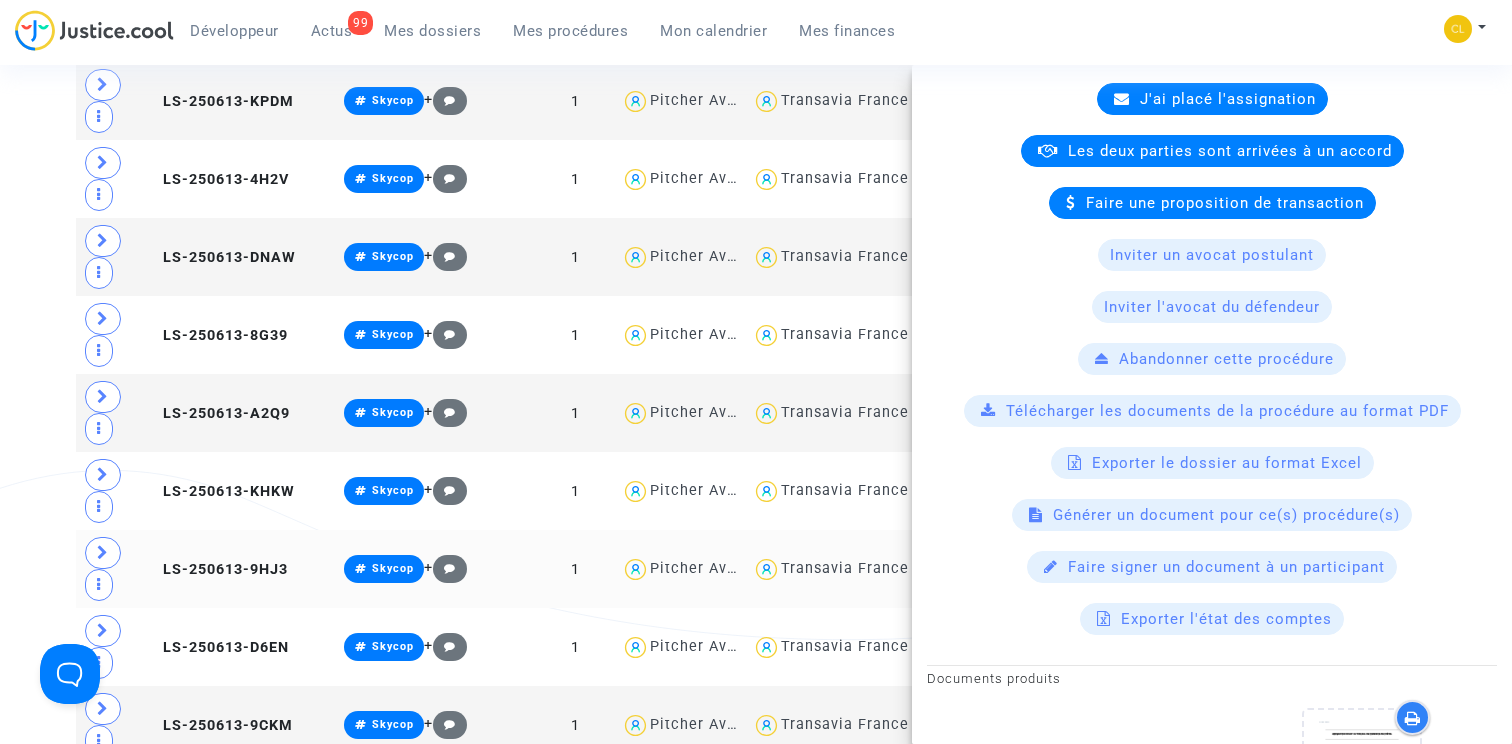 scroll, scrollTop: 1129, scrollLeft: 0, axis: vertical 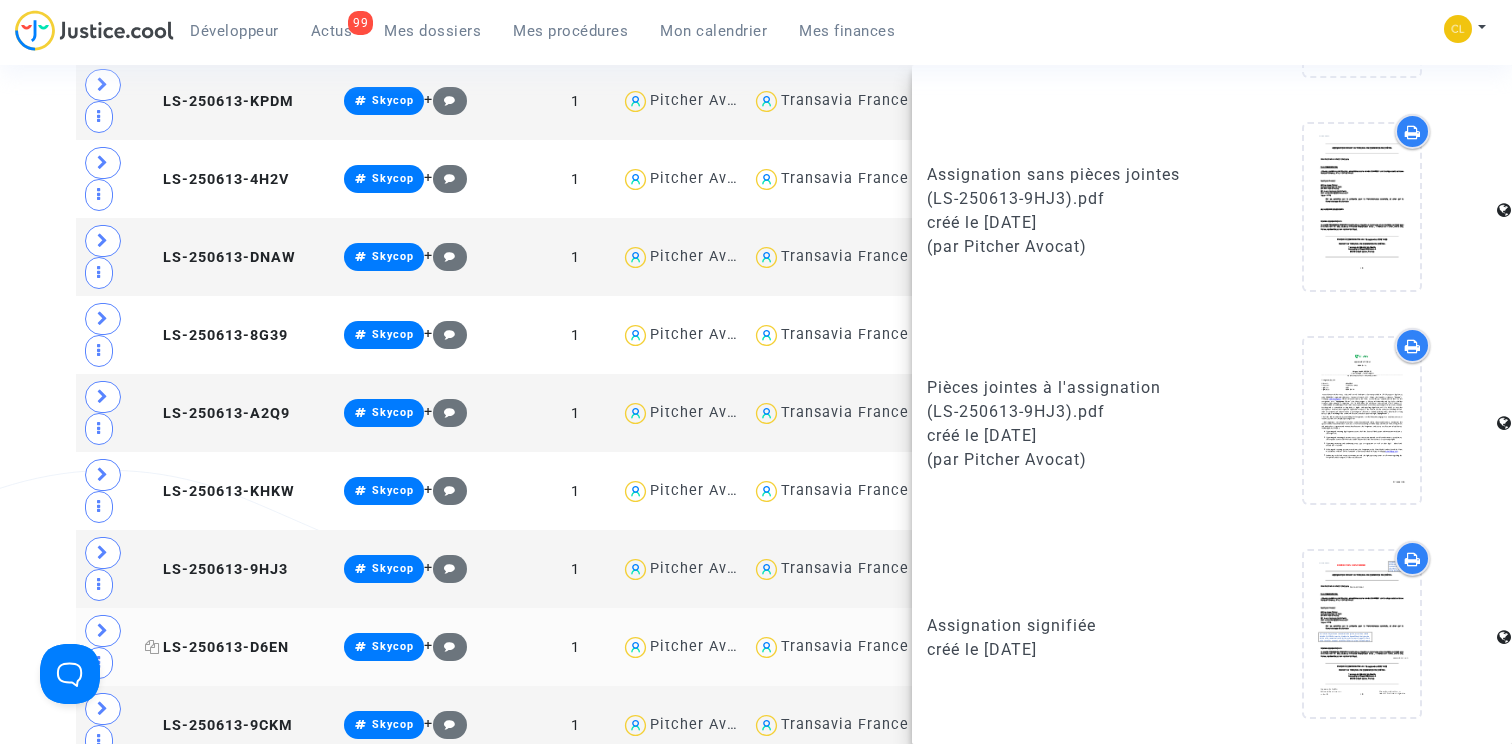 click on "LS-250613-D6EN" 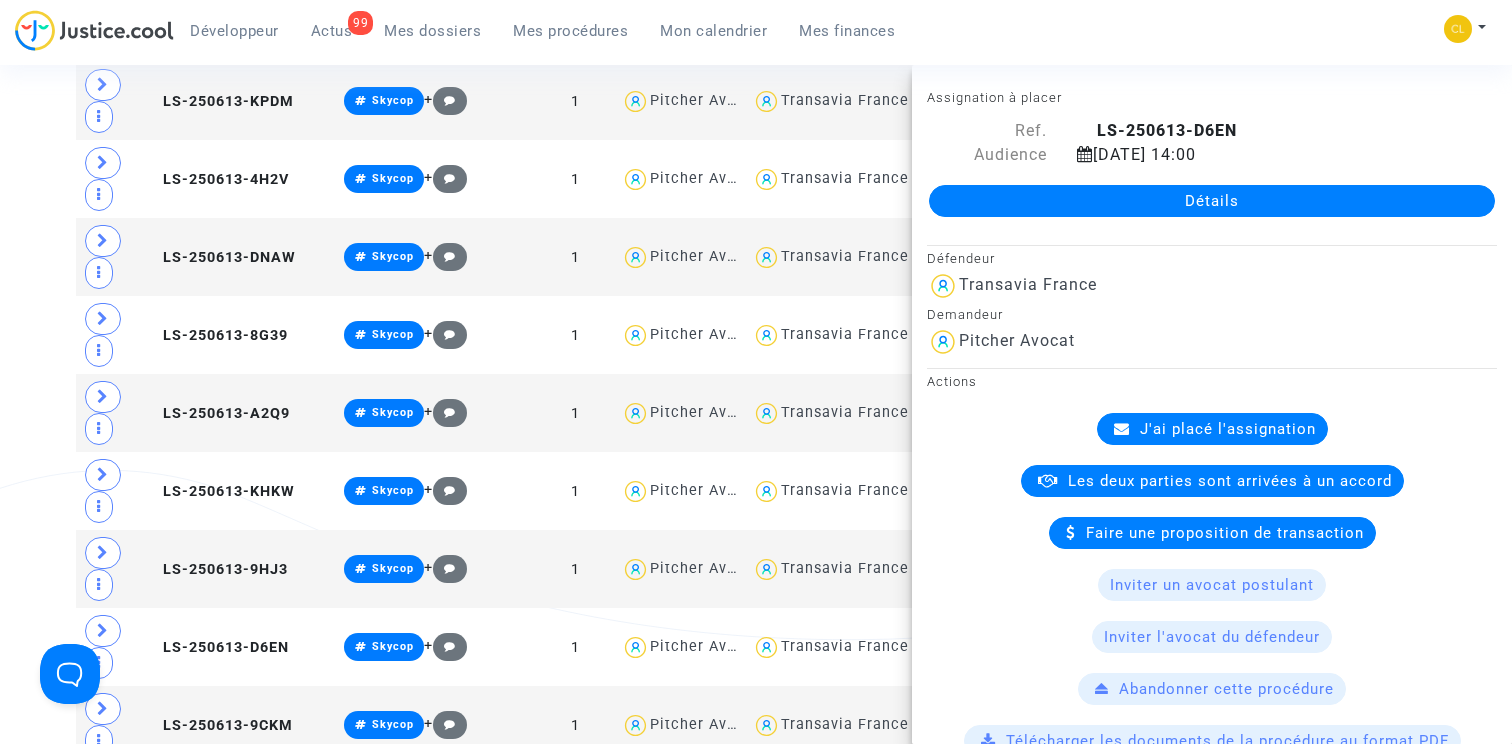 scroll, scrollTop: 1129, scrollLeft: 0, axis: vertical 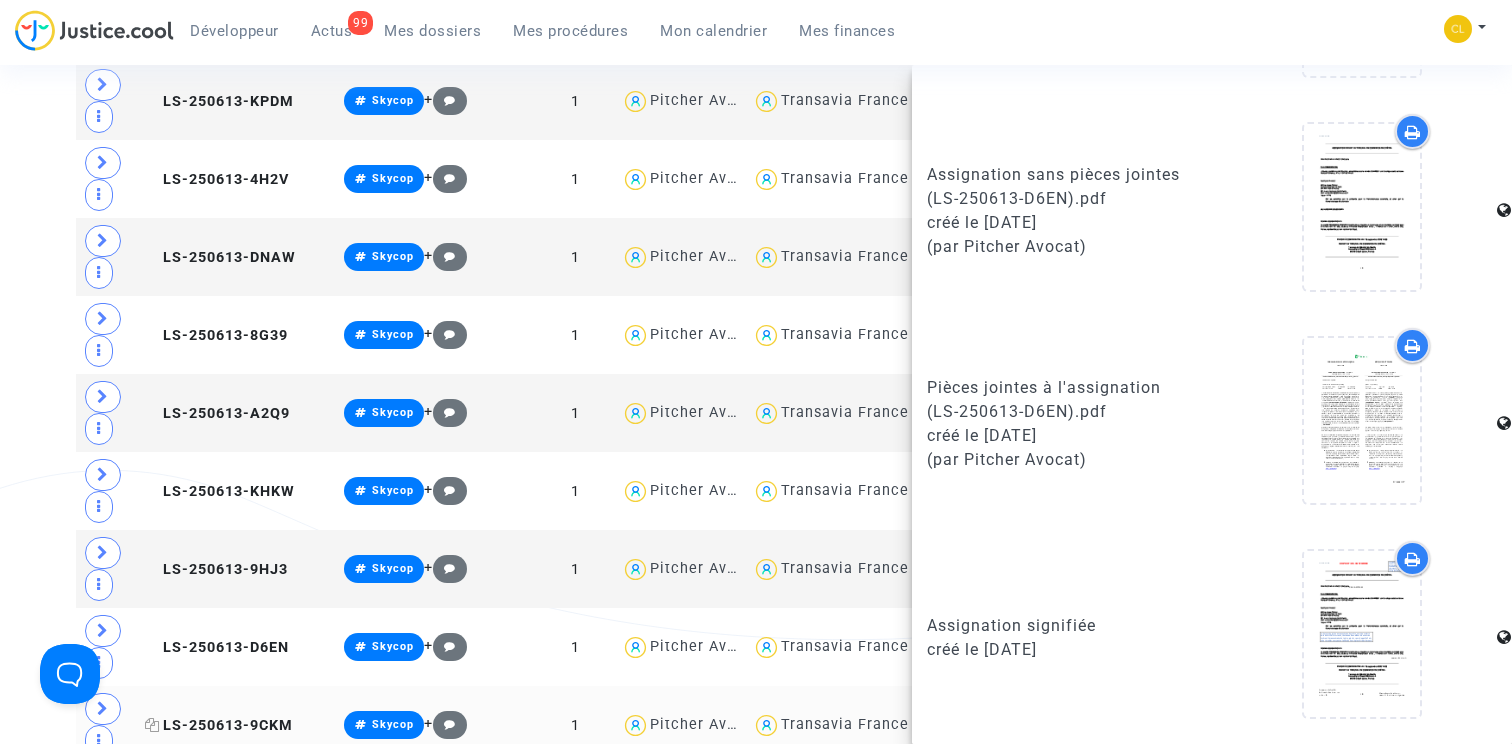 click on "LS-250613-9CKM" 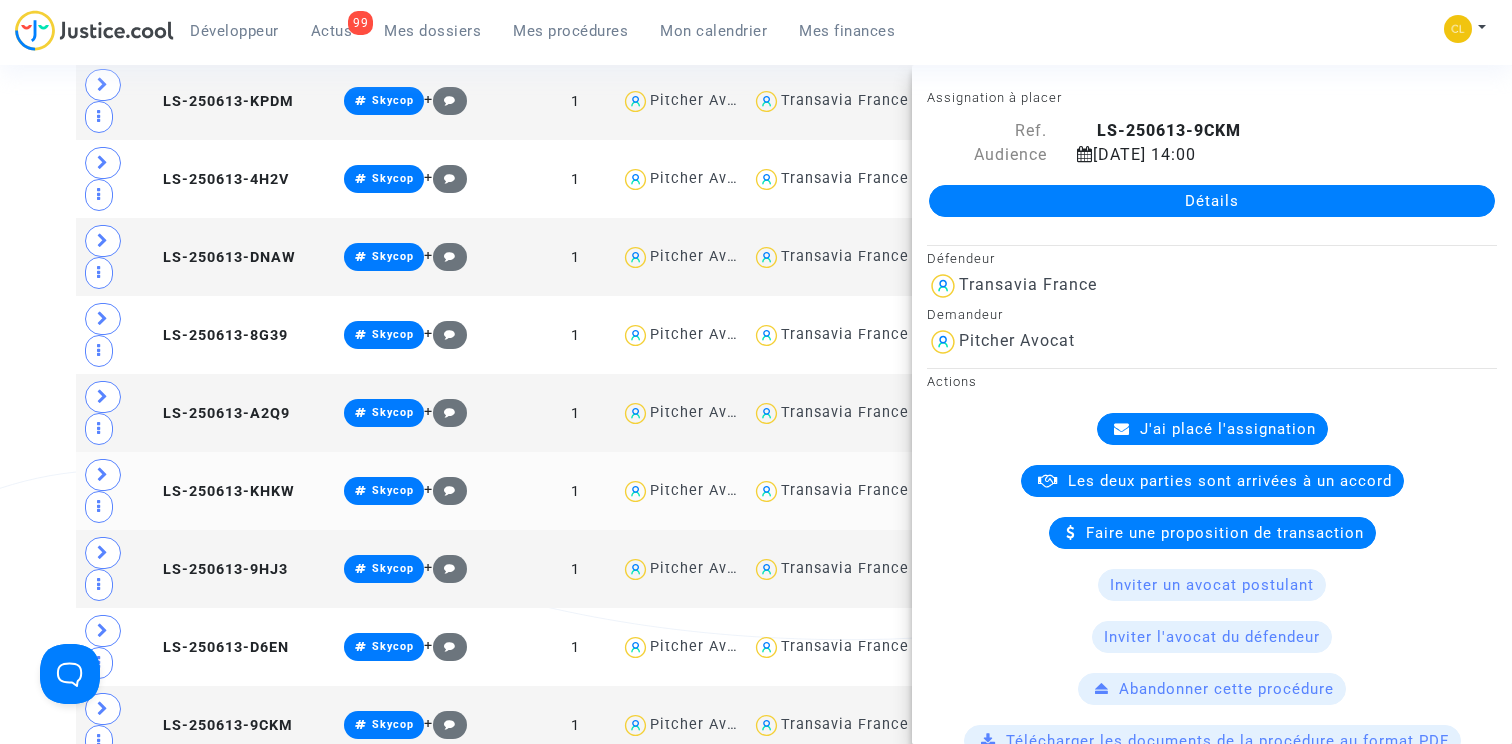 scroll, scrollTop: 1129, scrollLeft: 0, axis: vertical 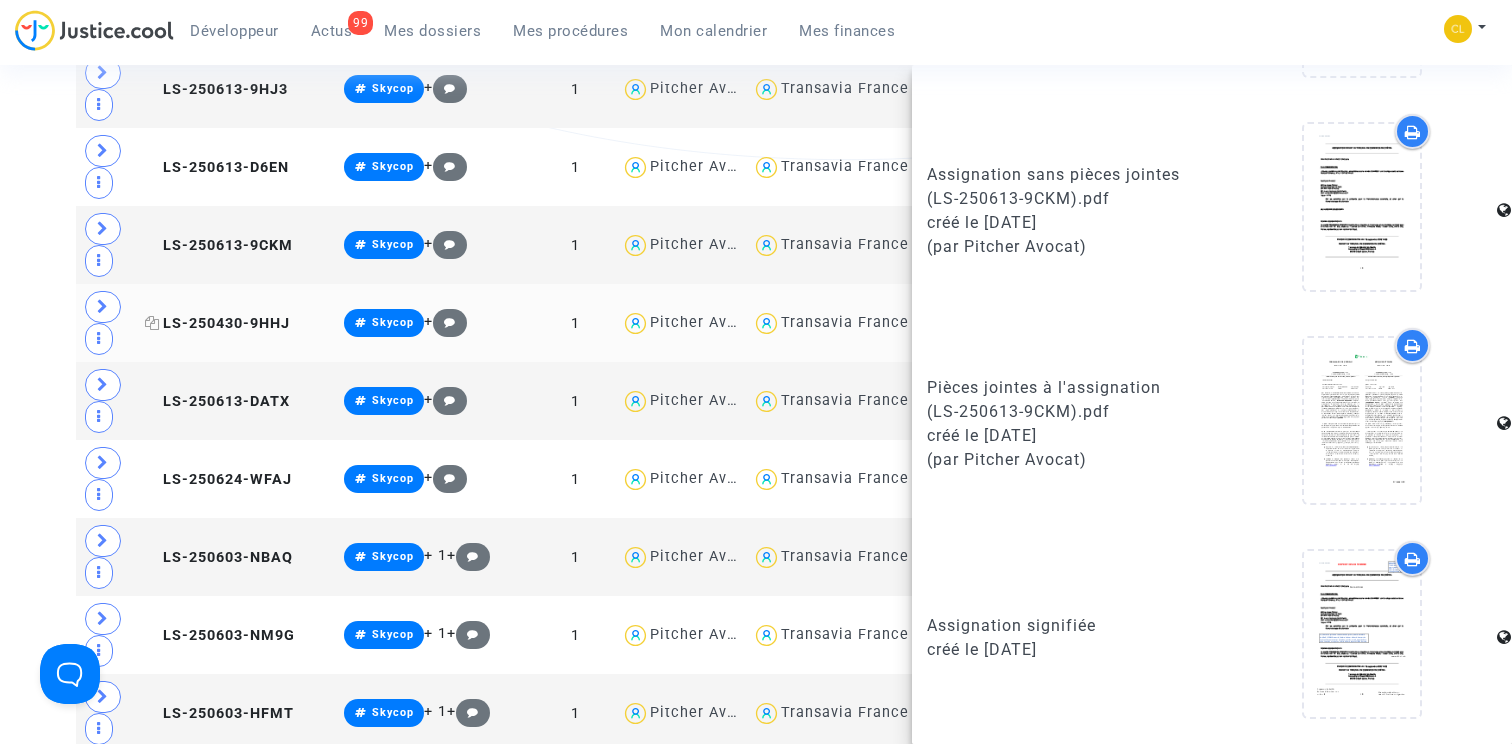 click on "LS-250430-9HHJ" 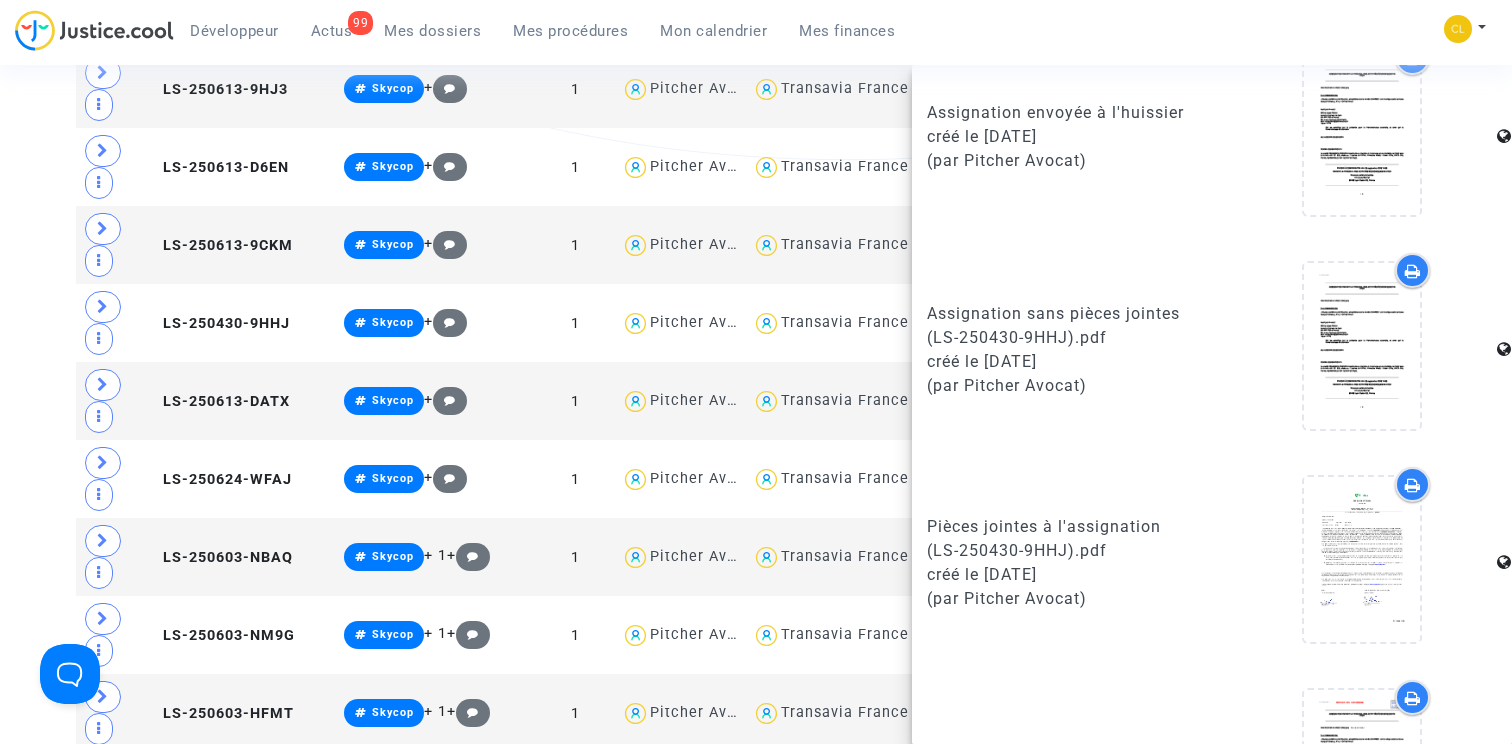 scroll, scrollTop: 1129, scrollLeft: 0, axis: vertical 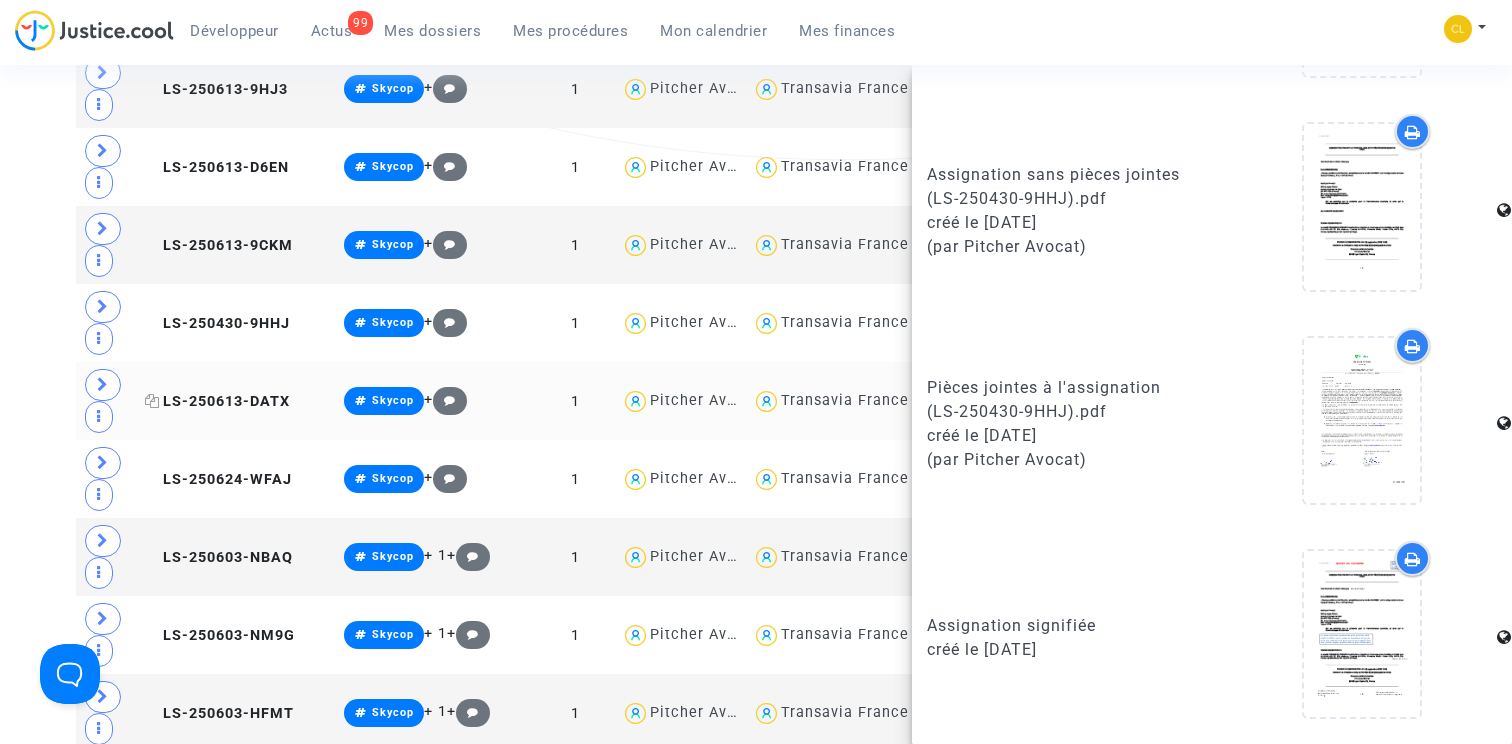 click on "LS-250613-DATX" 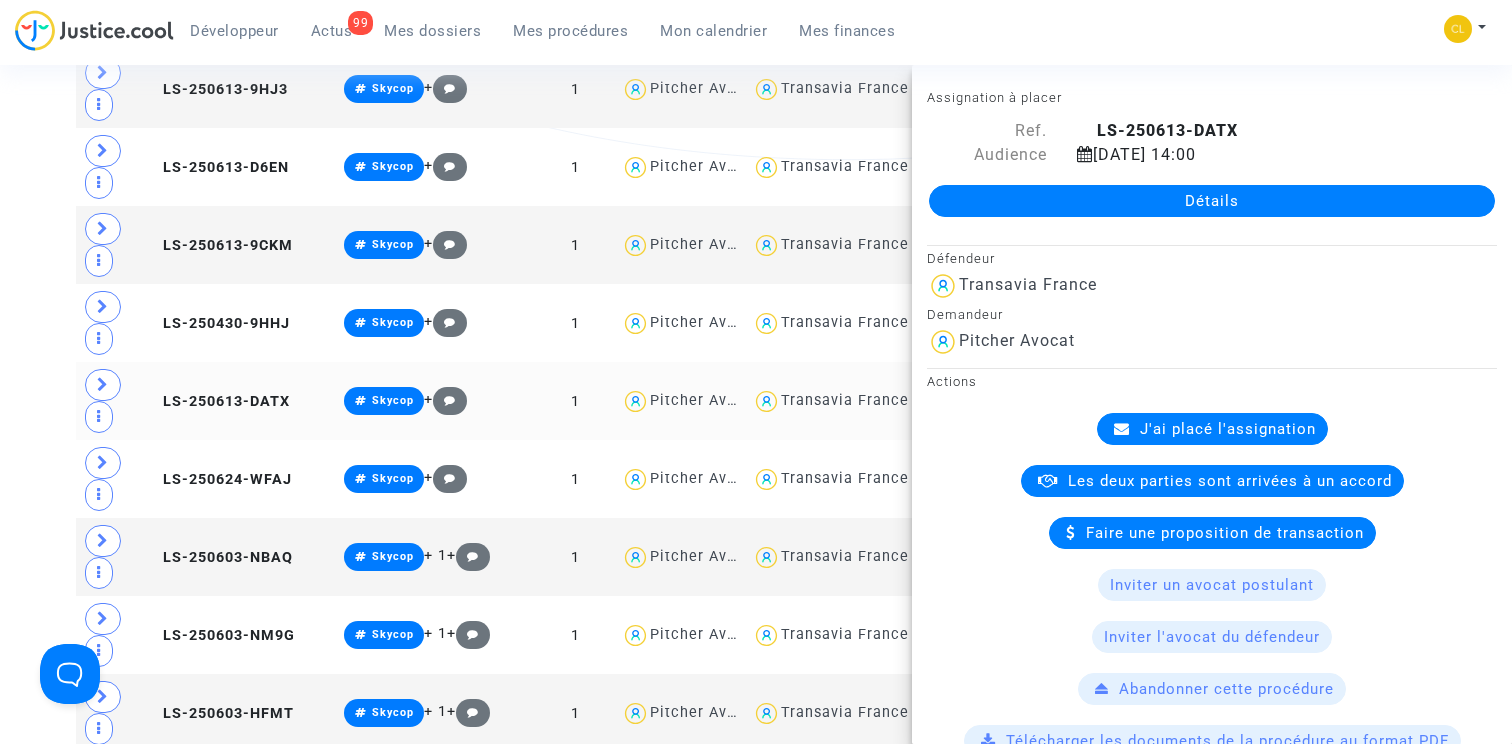 scroll, scrollTop: 1129, scrollLeft: 0, axis: vertical 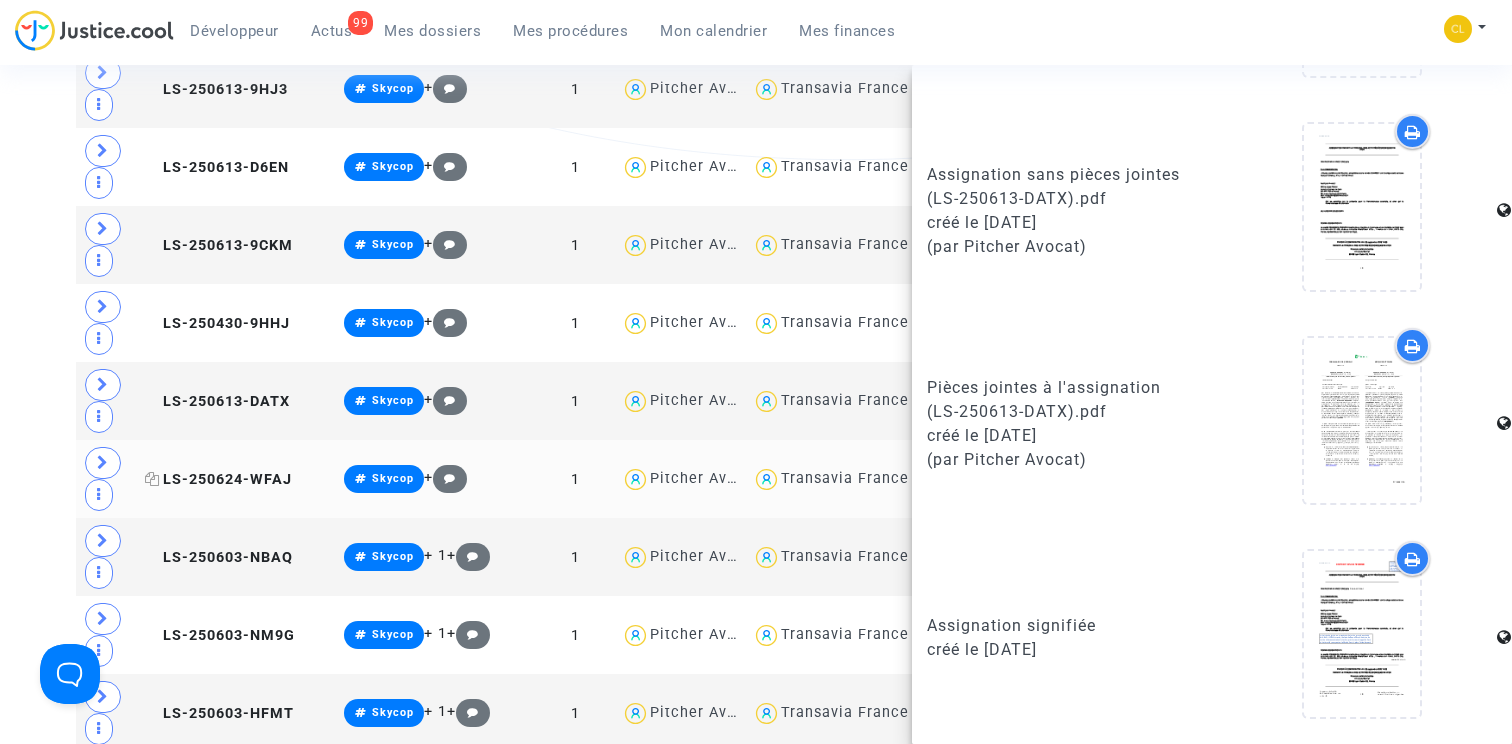 click on "LS-250624-WFAJ" 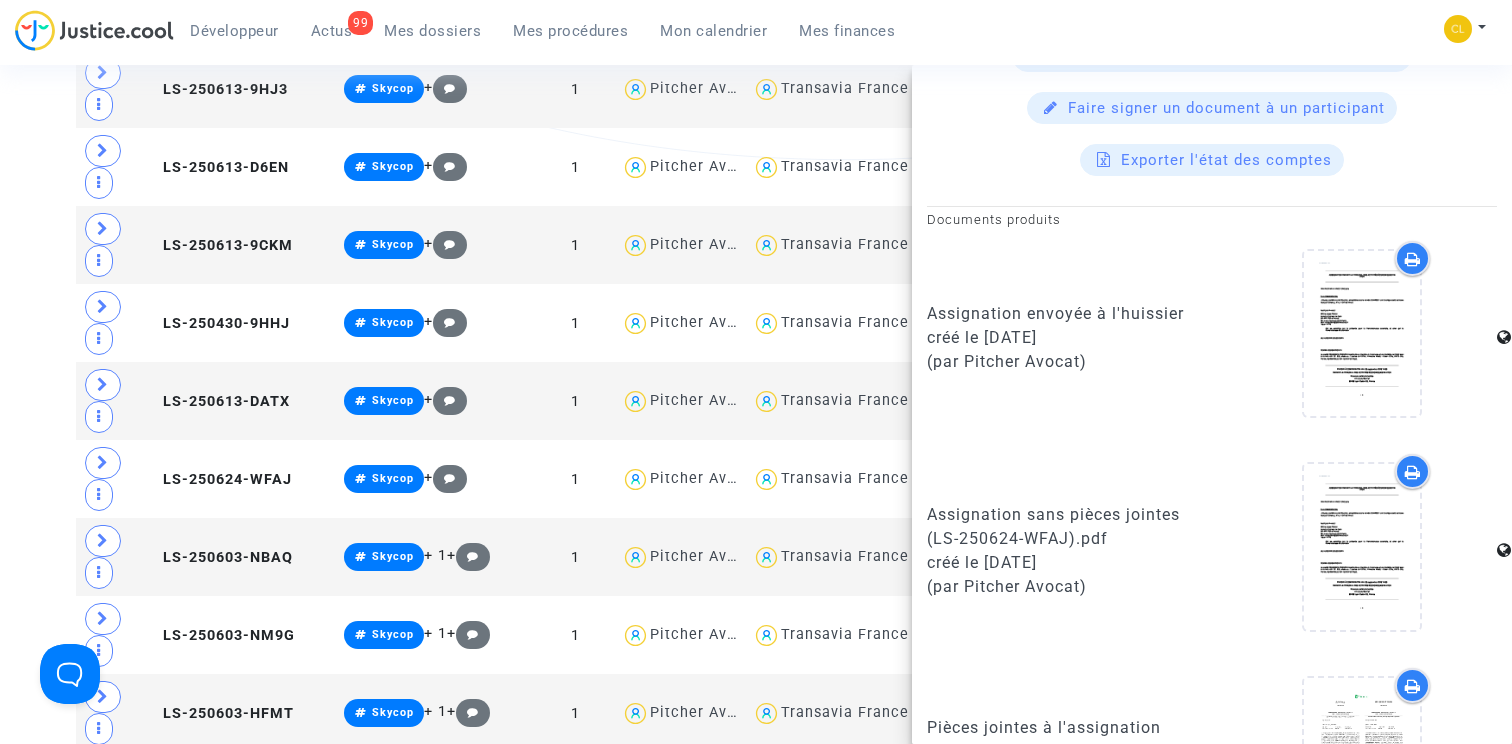 scroll, scrollTop: 1129, scrollLeft: 0, axis: vertical 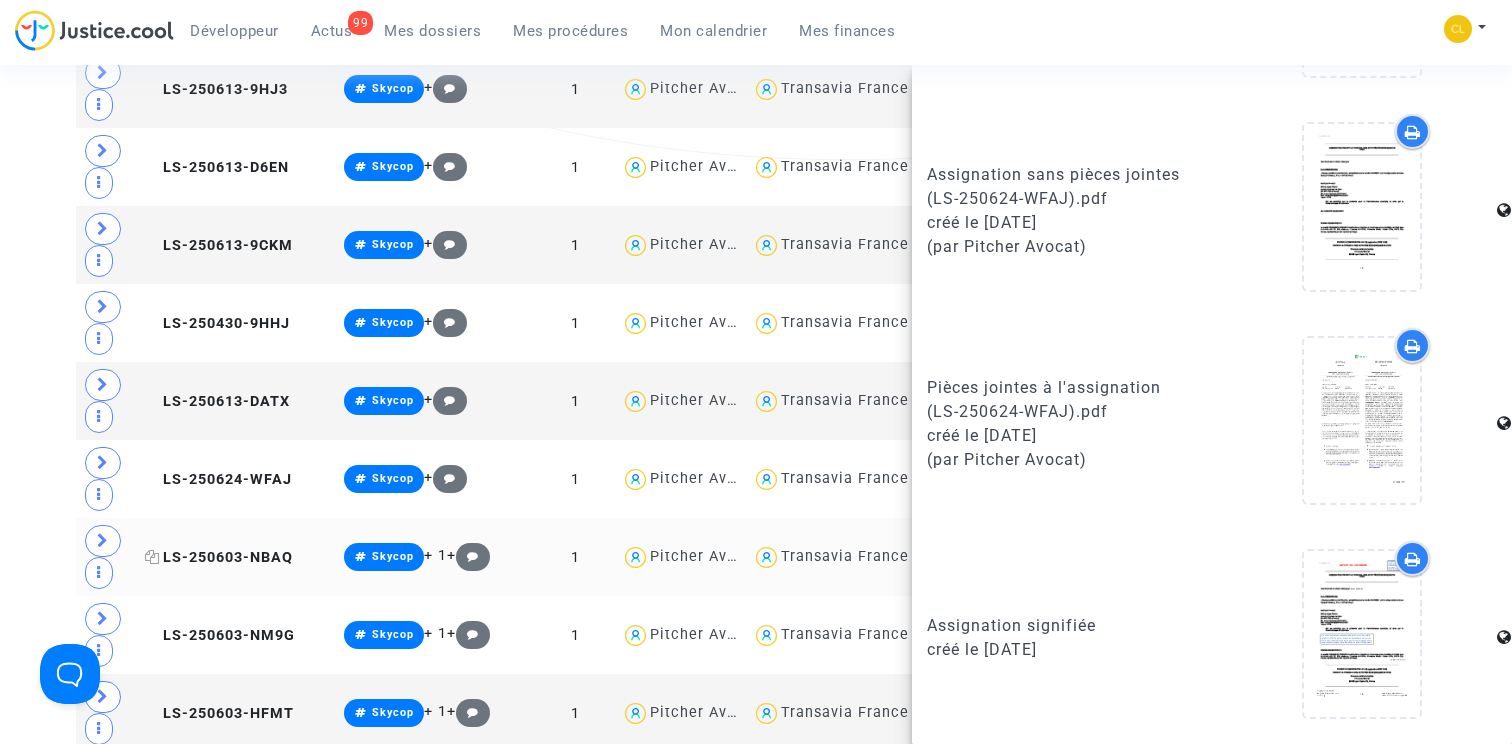 click on "LS-250603-NBAQ" 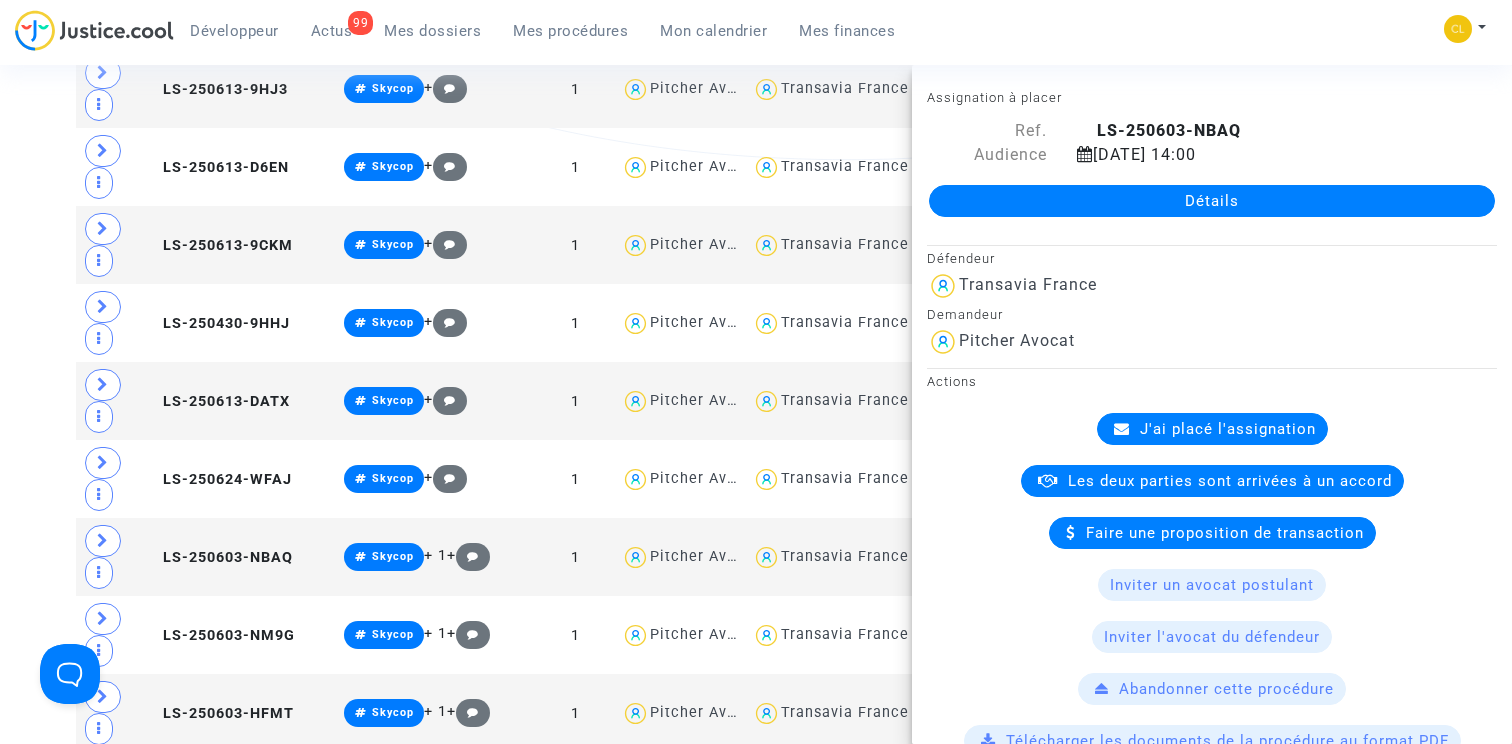 scroll, scrollTop: 1129, scrollLeft: 0, axis: vertical 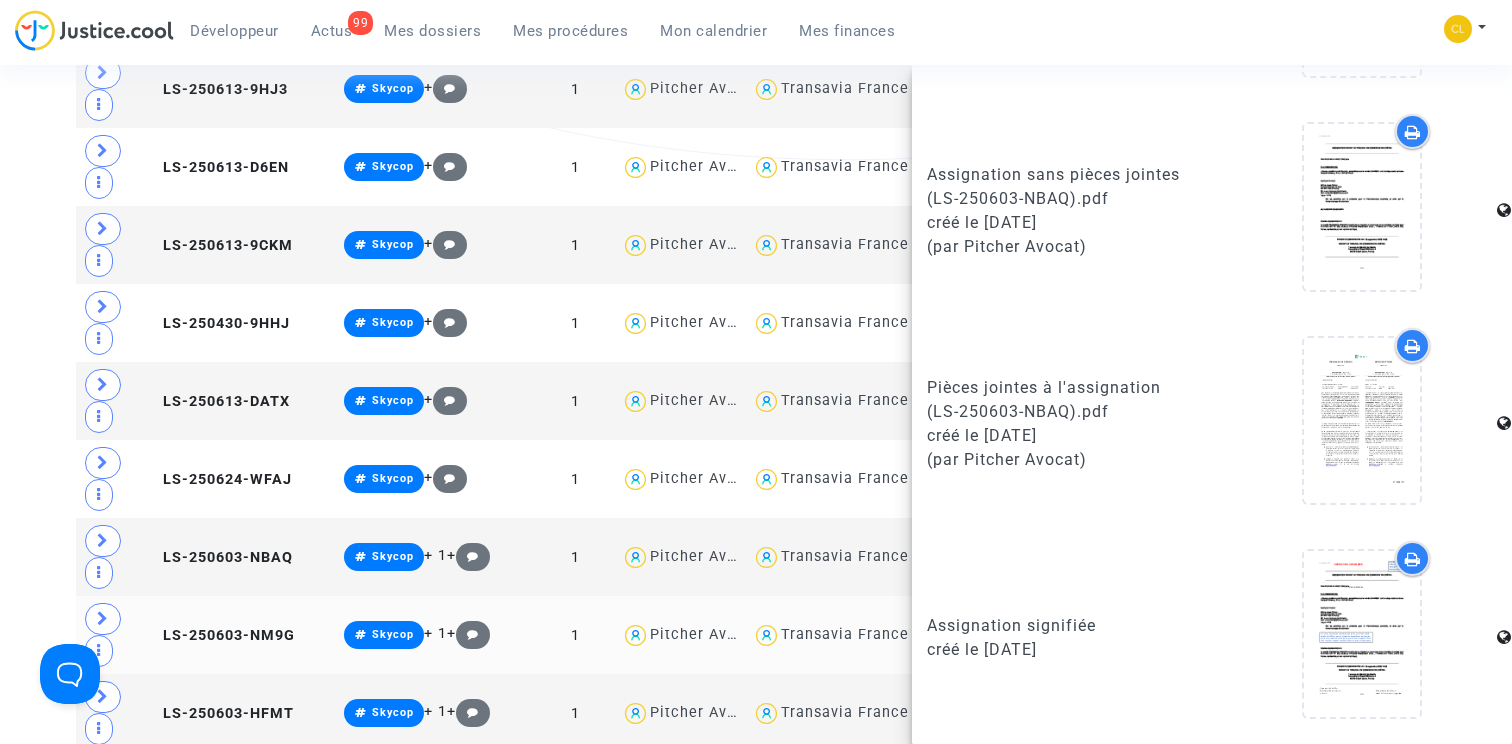 click on "LS-250603-NM9G" 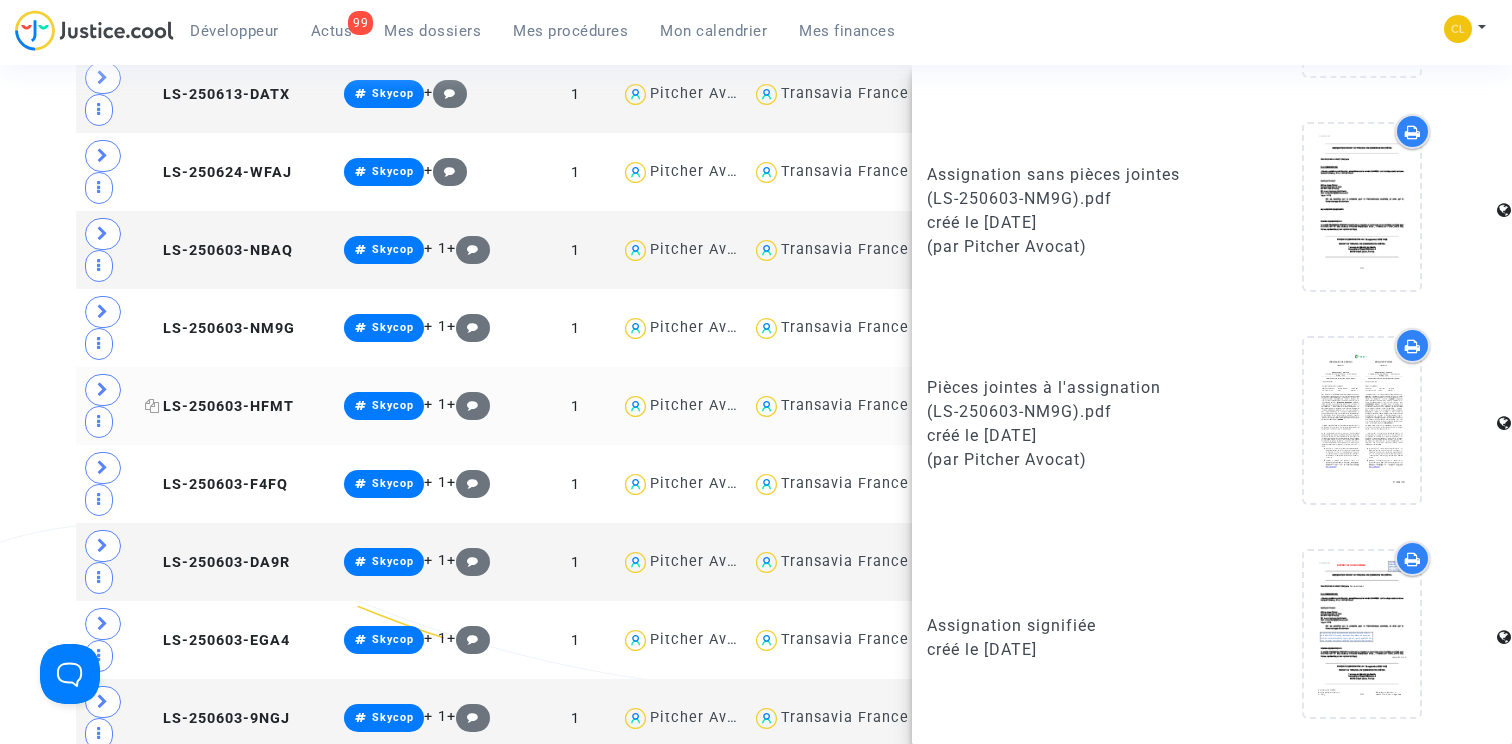 click on "LS-250603-HFMT" 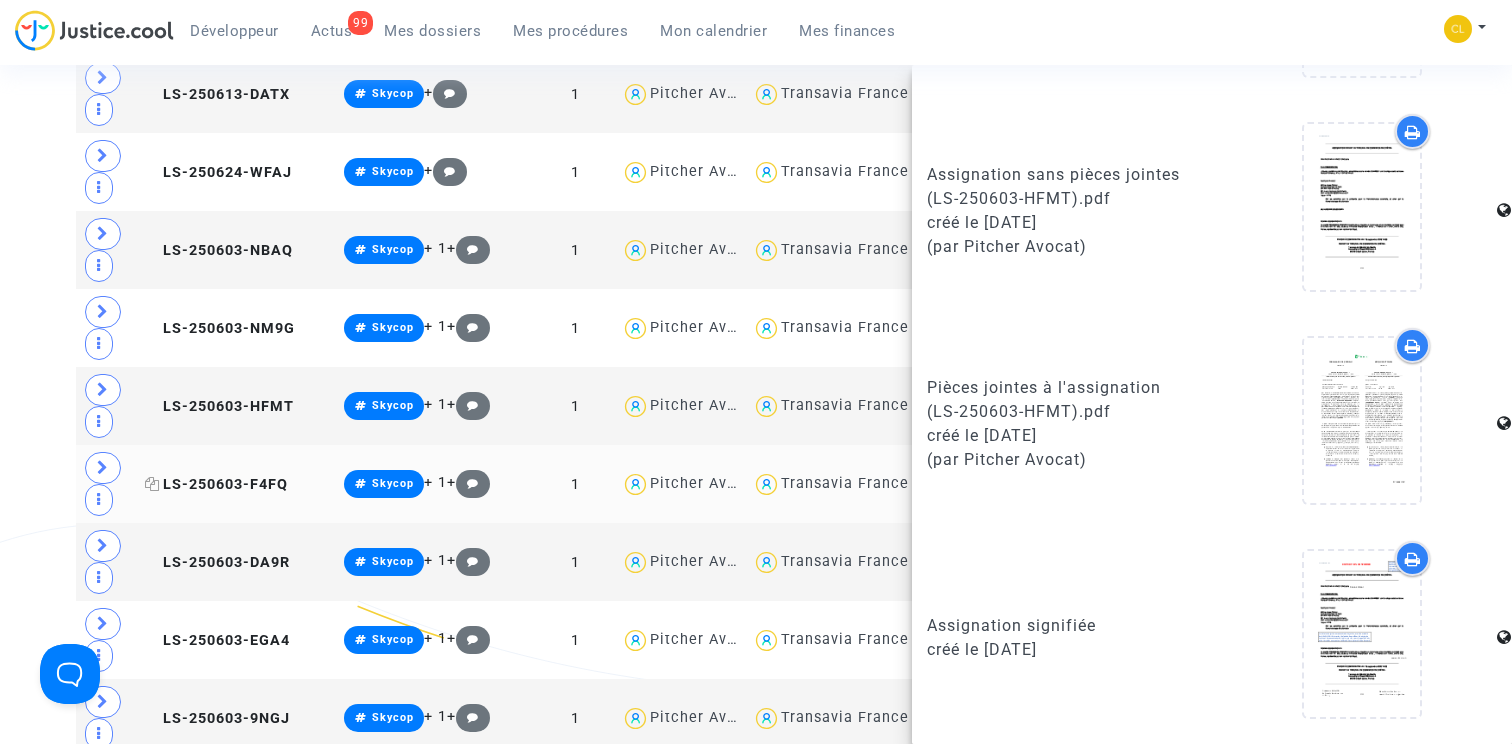 click on "LS-250603-F4FQ" 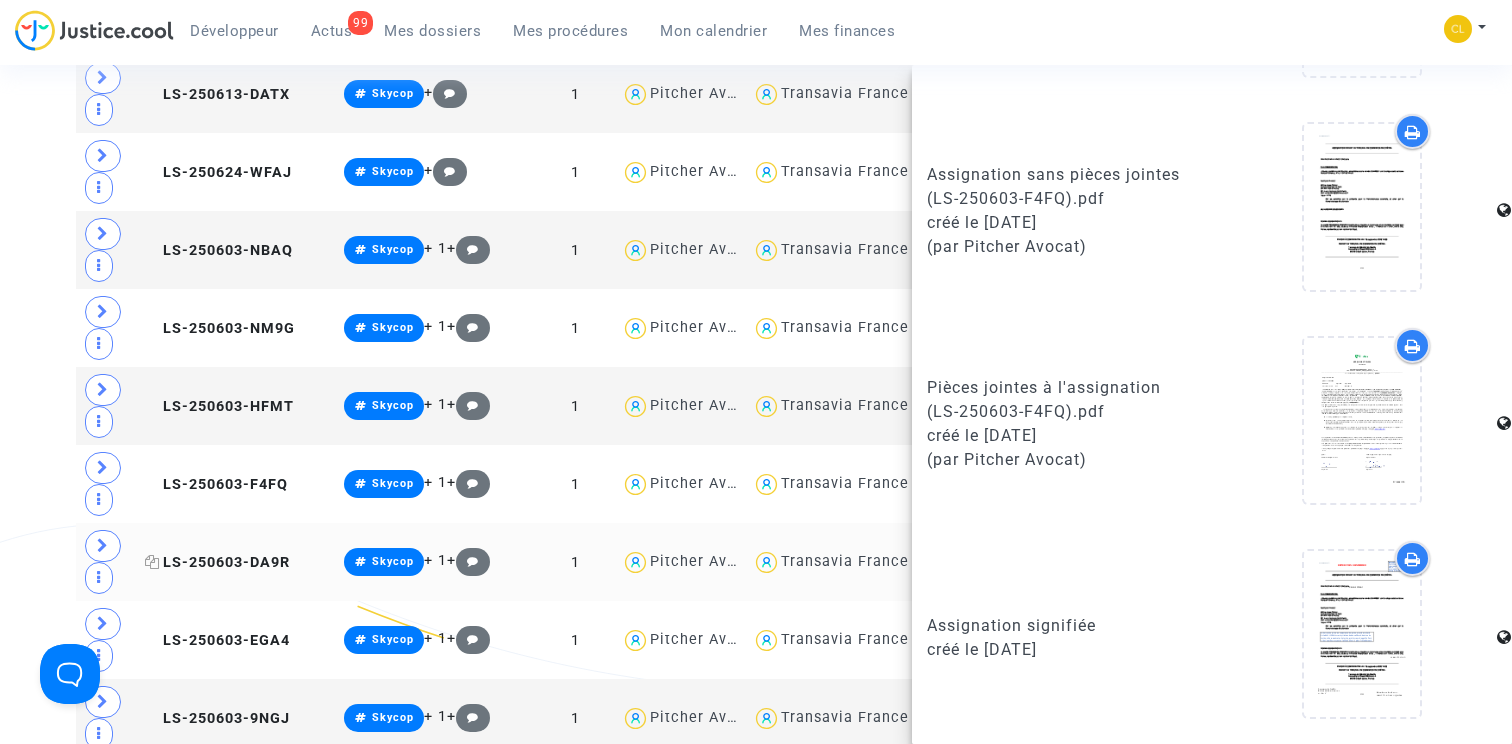 click on "LS-250603-DA9R" 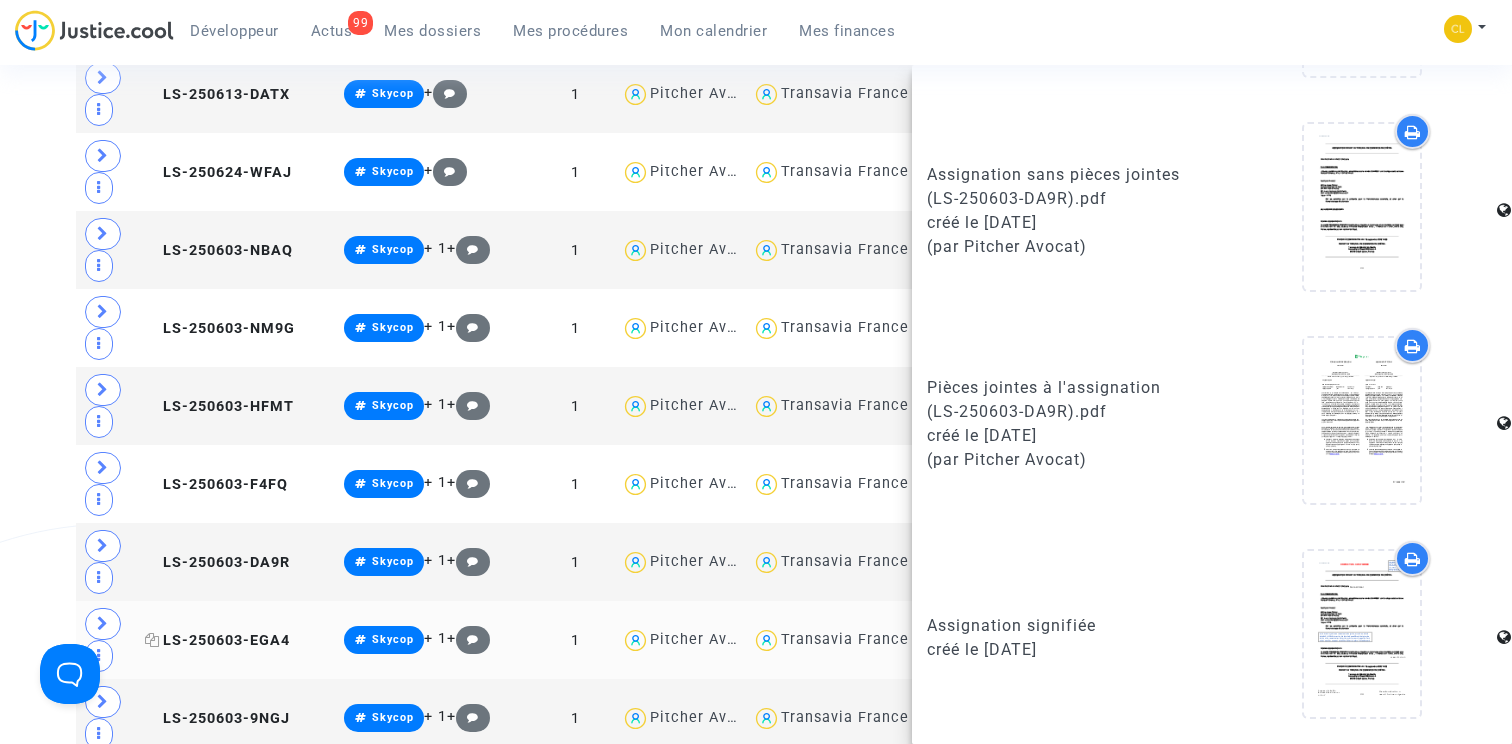 click on "LS-250603-EGA4" 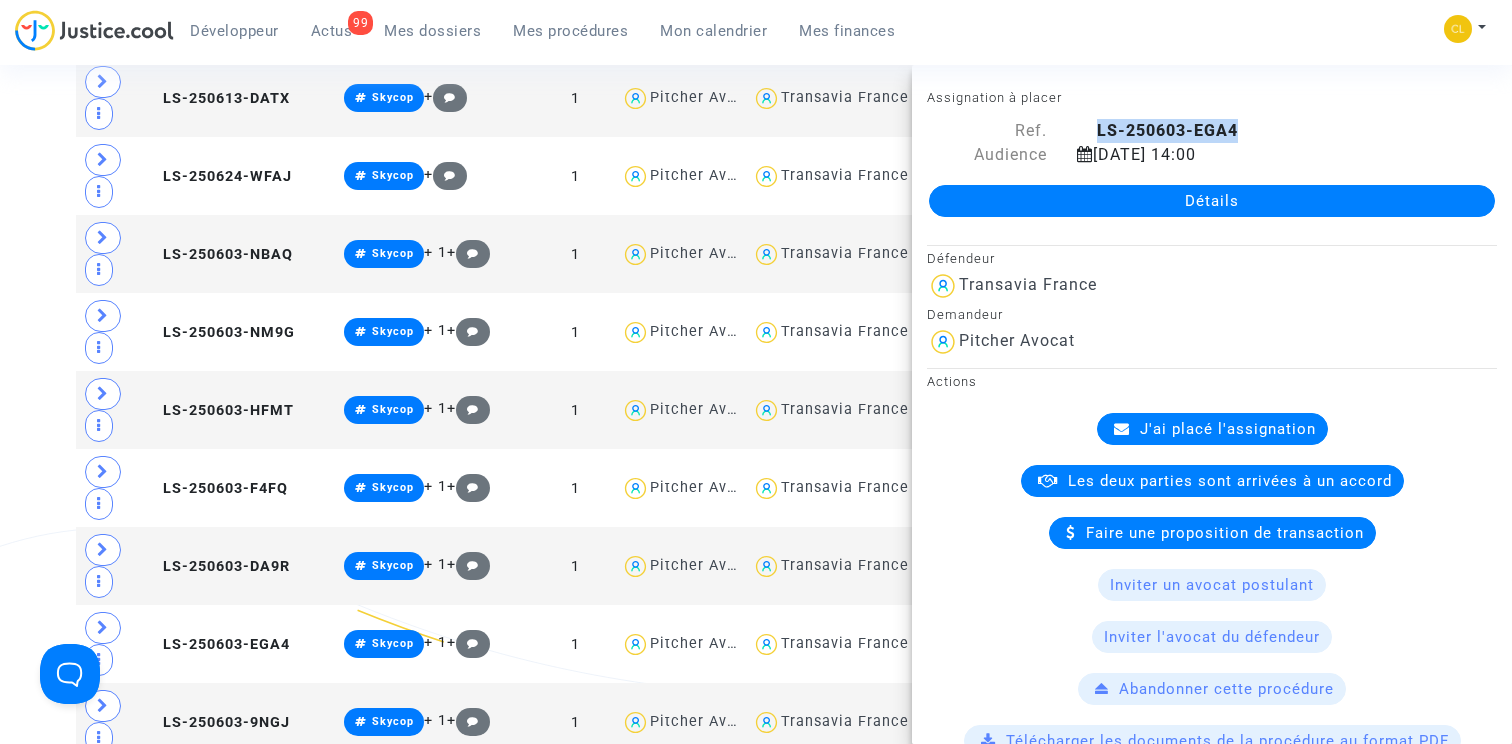 drag, startPoint x: 1099, startPoint y: 129, endPoint x: 1354, endPoint y: 129, distance: 255 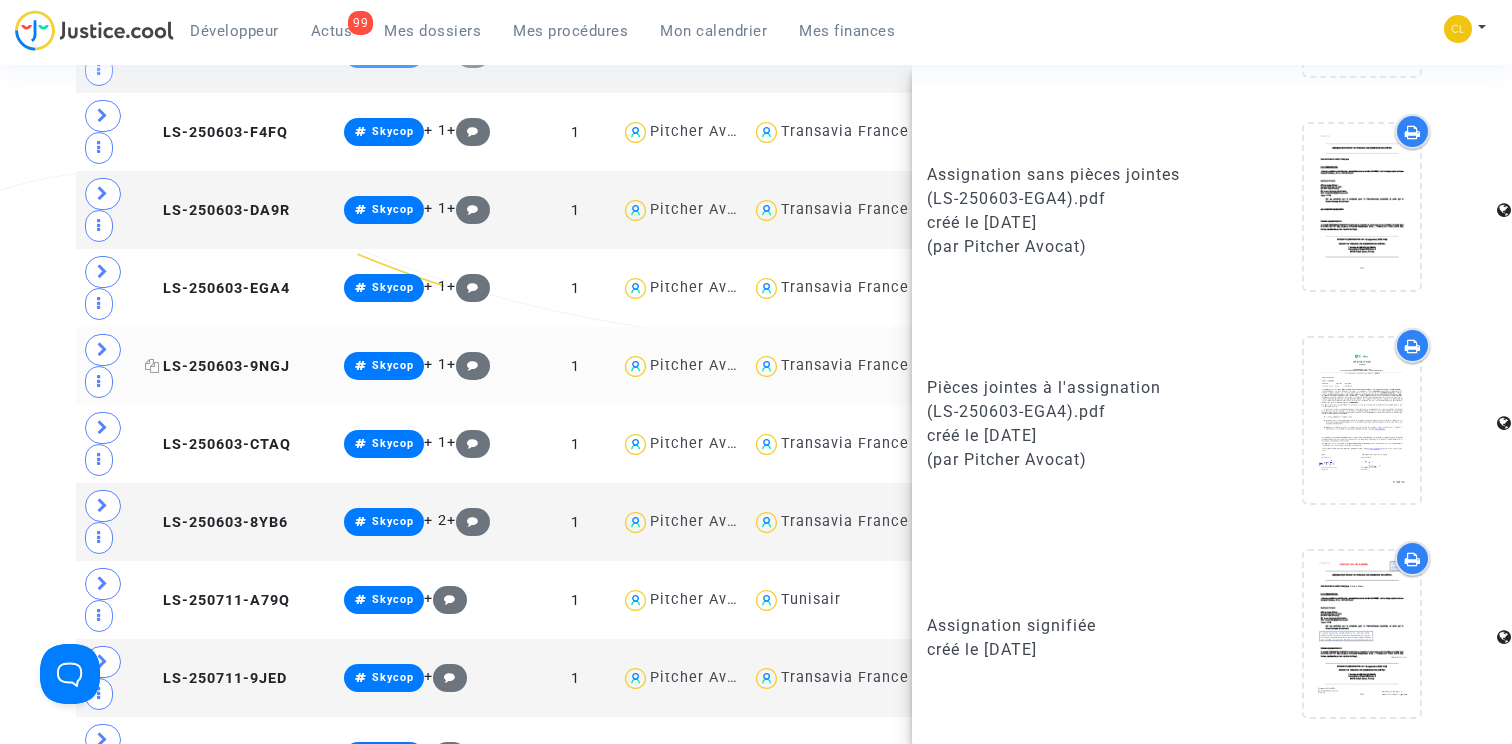 click on "LS-250603-9NGJ" 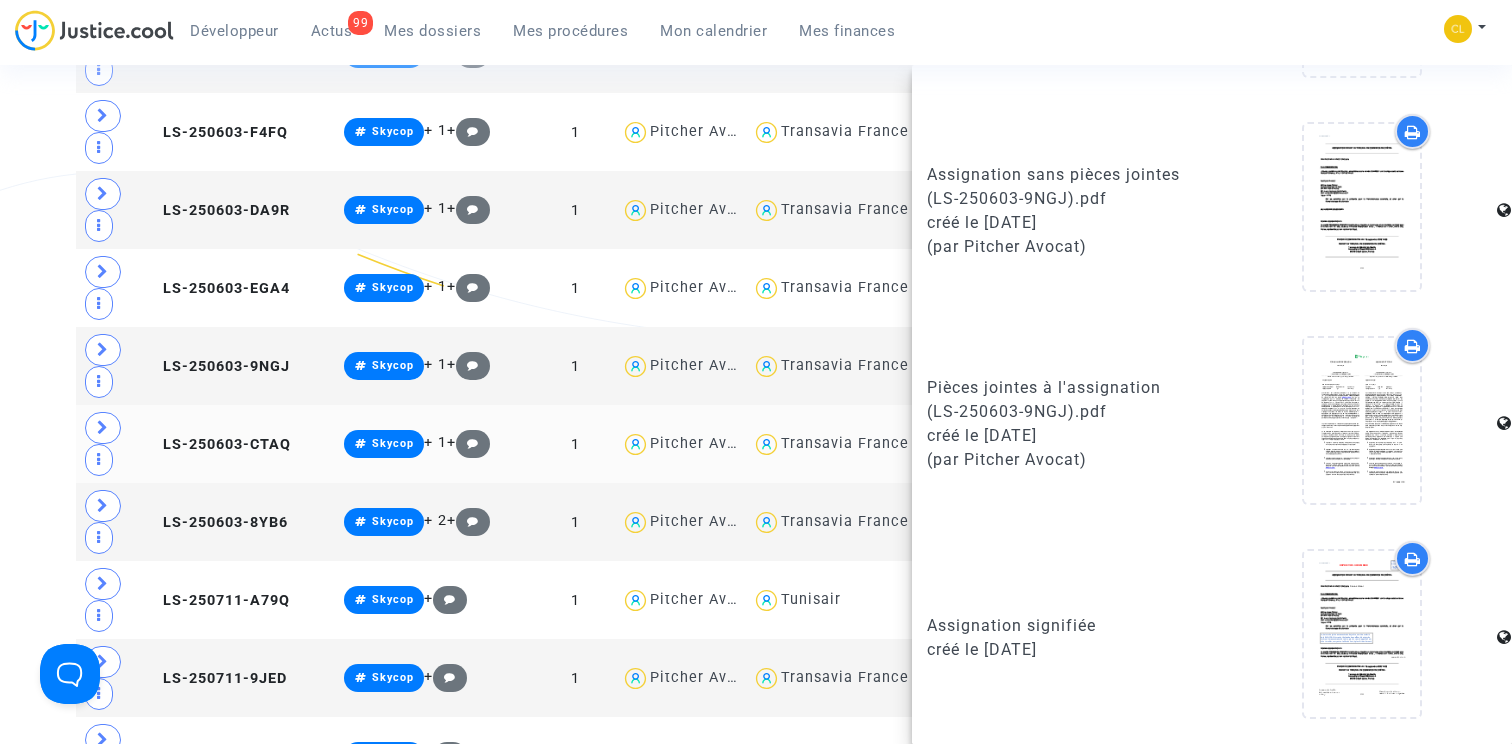 click on "LS-250603-CTAQ" 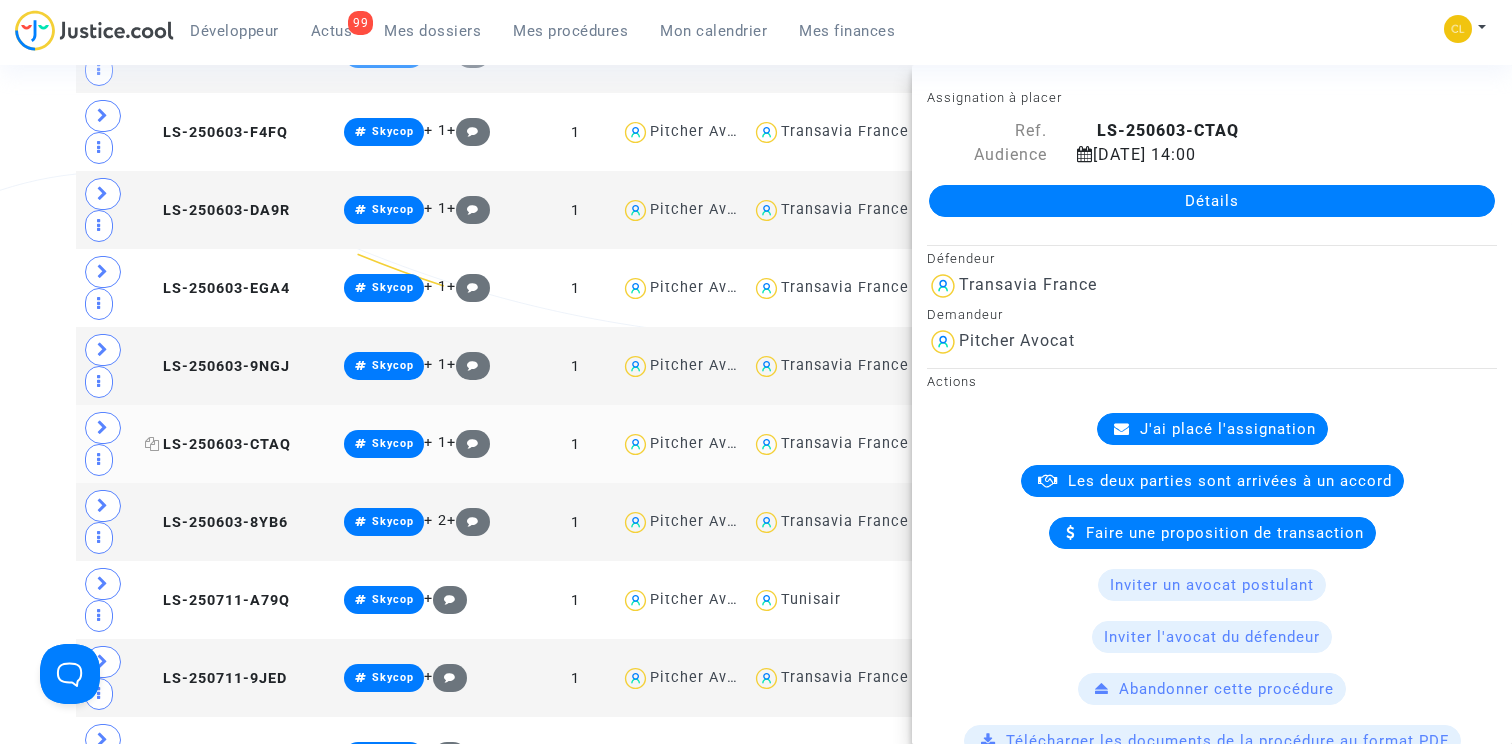 click on "LS-250603-CTAQ" 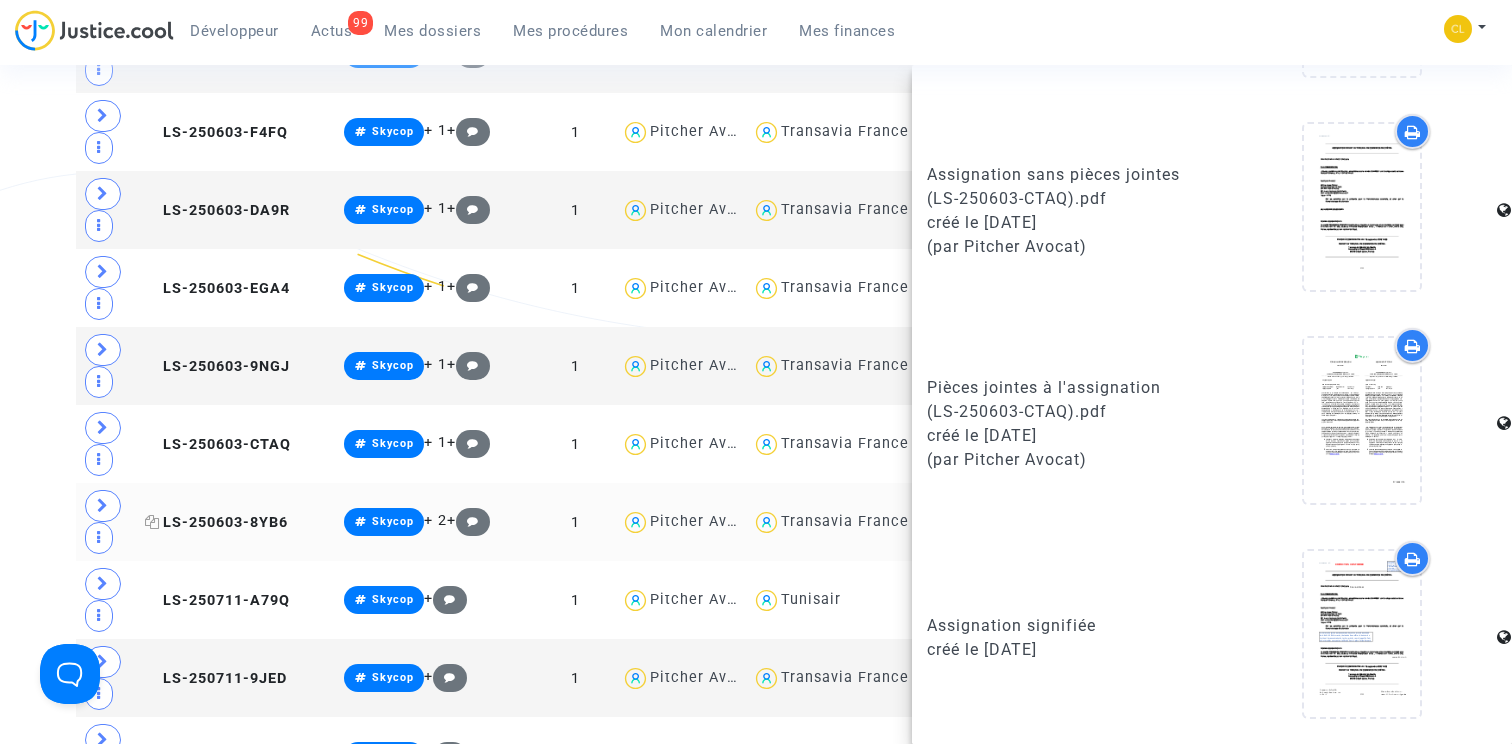 click on "LS-250603-8YB6" 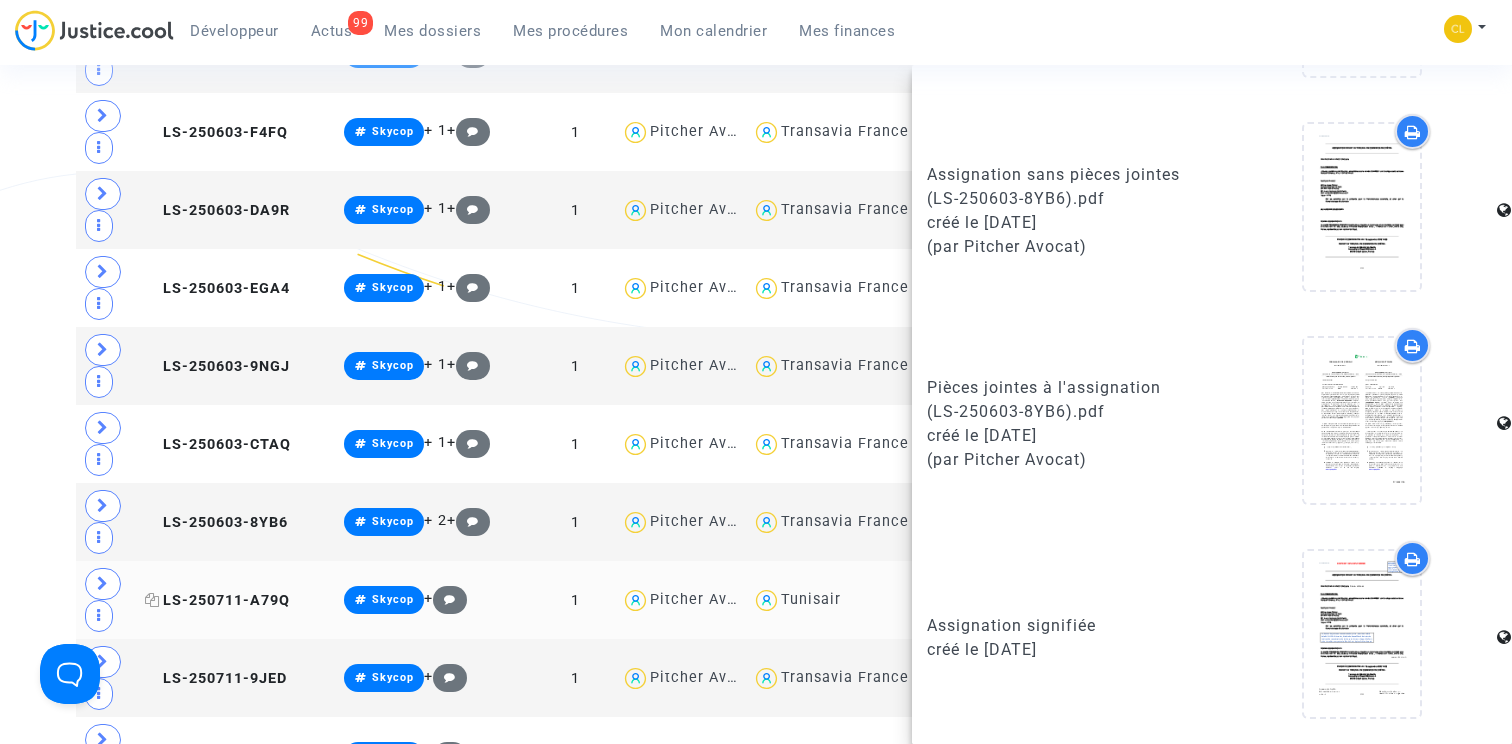 click on "LS-250711-A79Q" 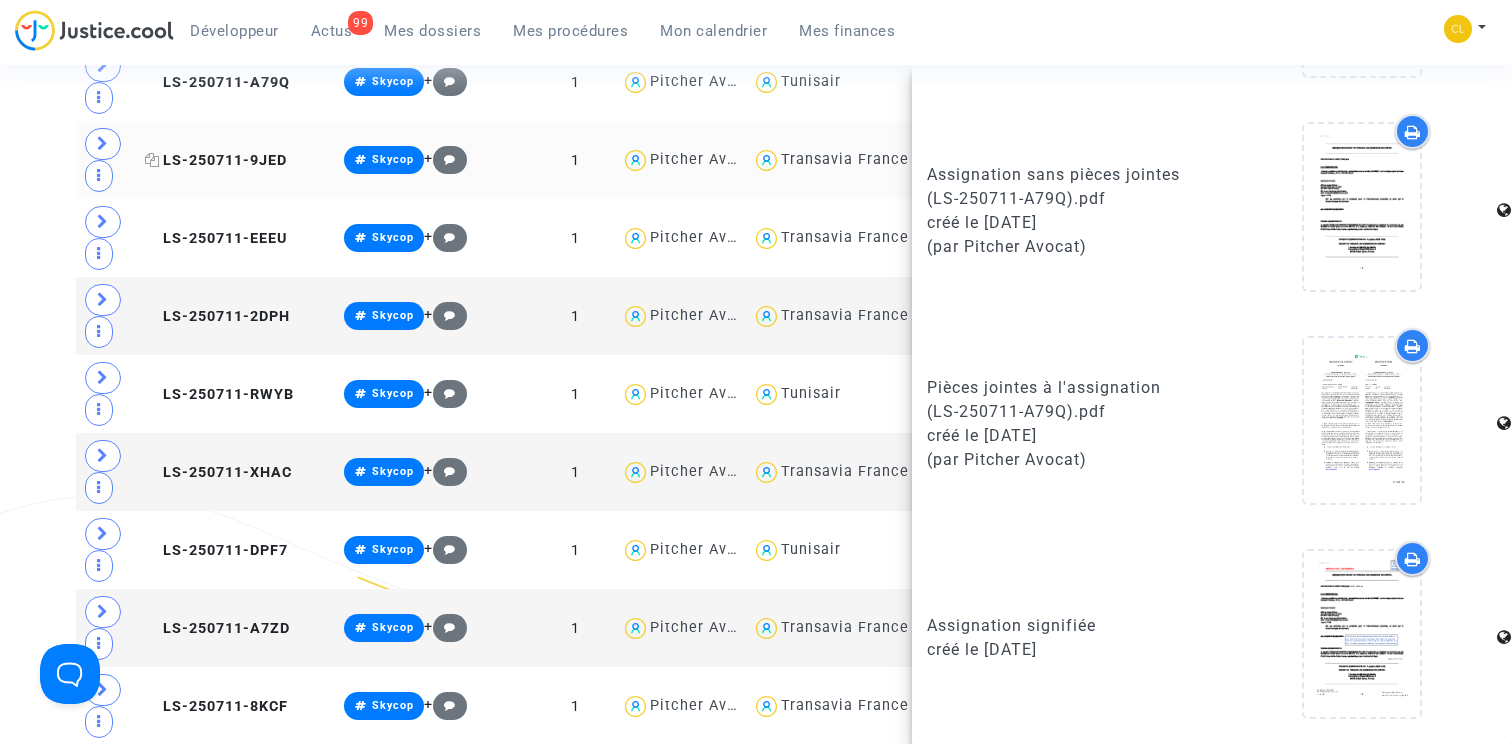 click on "LS-250711-9JED" 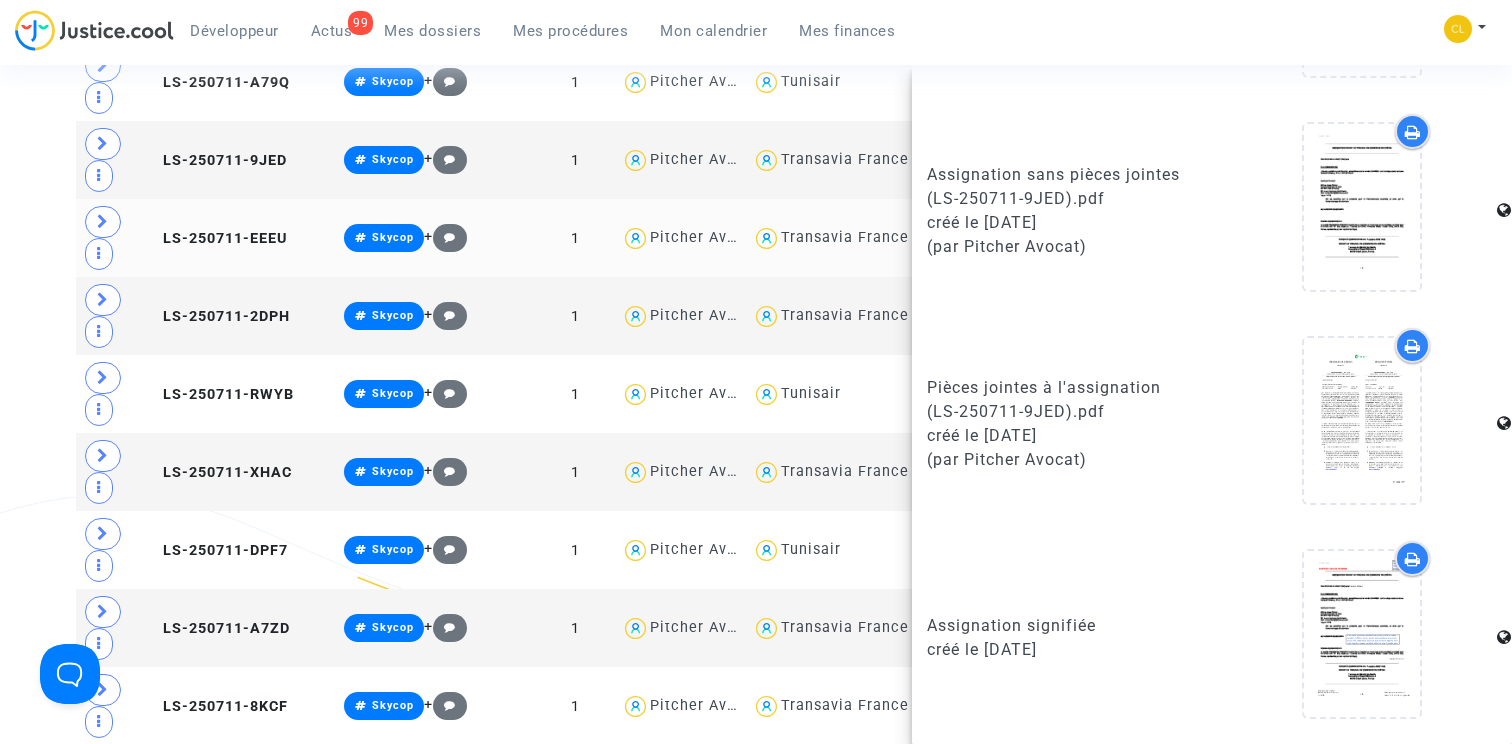 click on "LS-250711-EEEU" 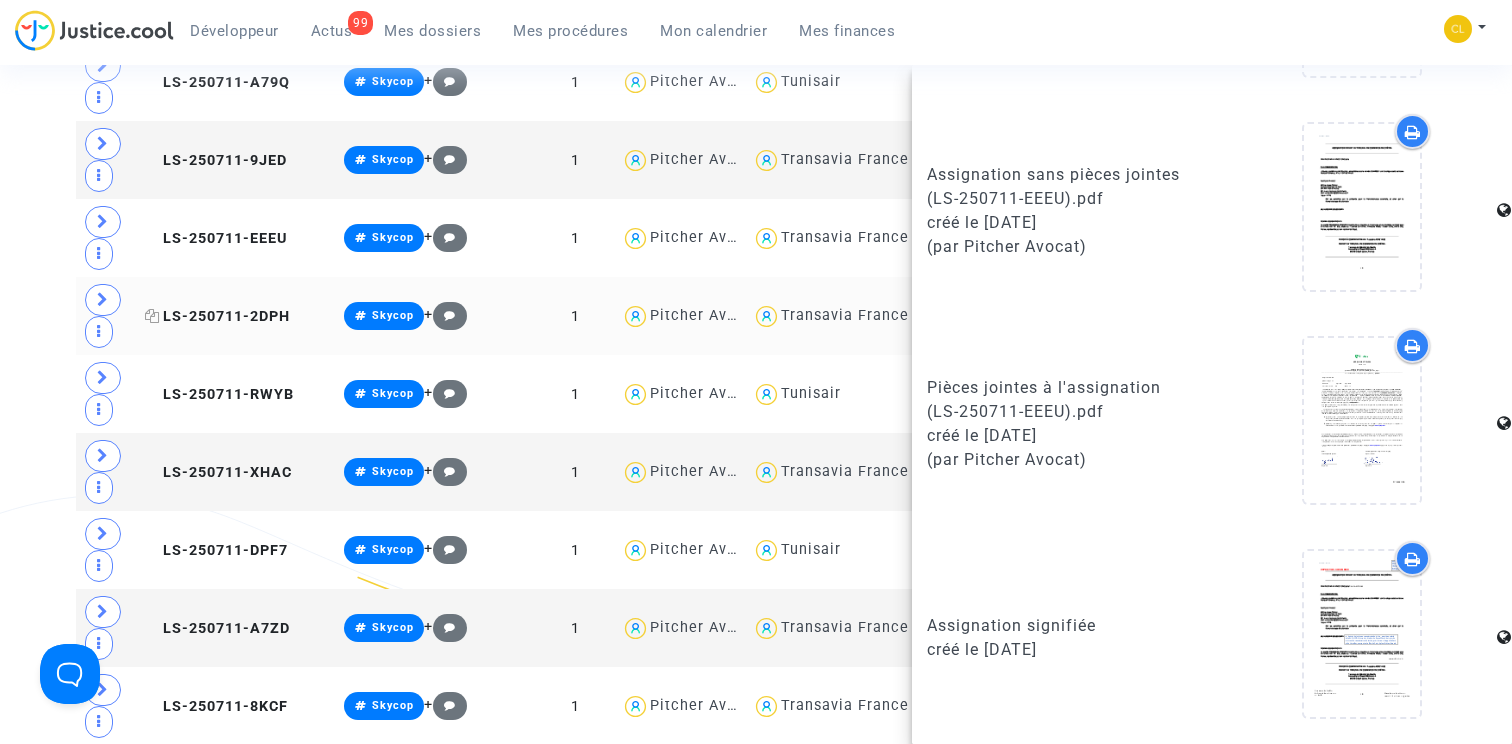 click on "LS-250711-2DPH" 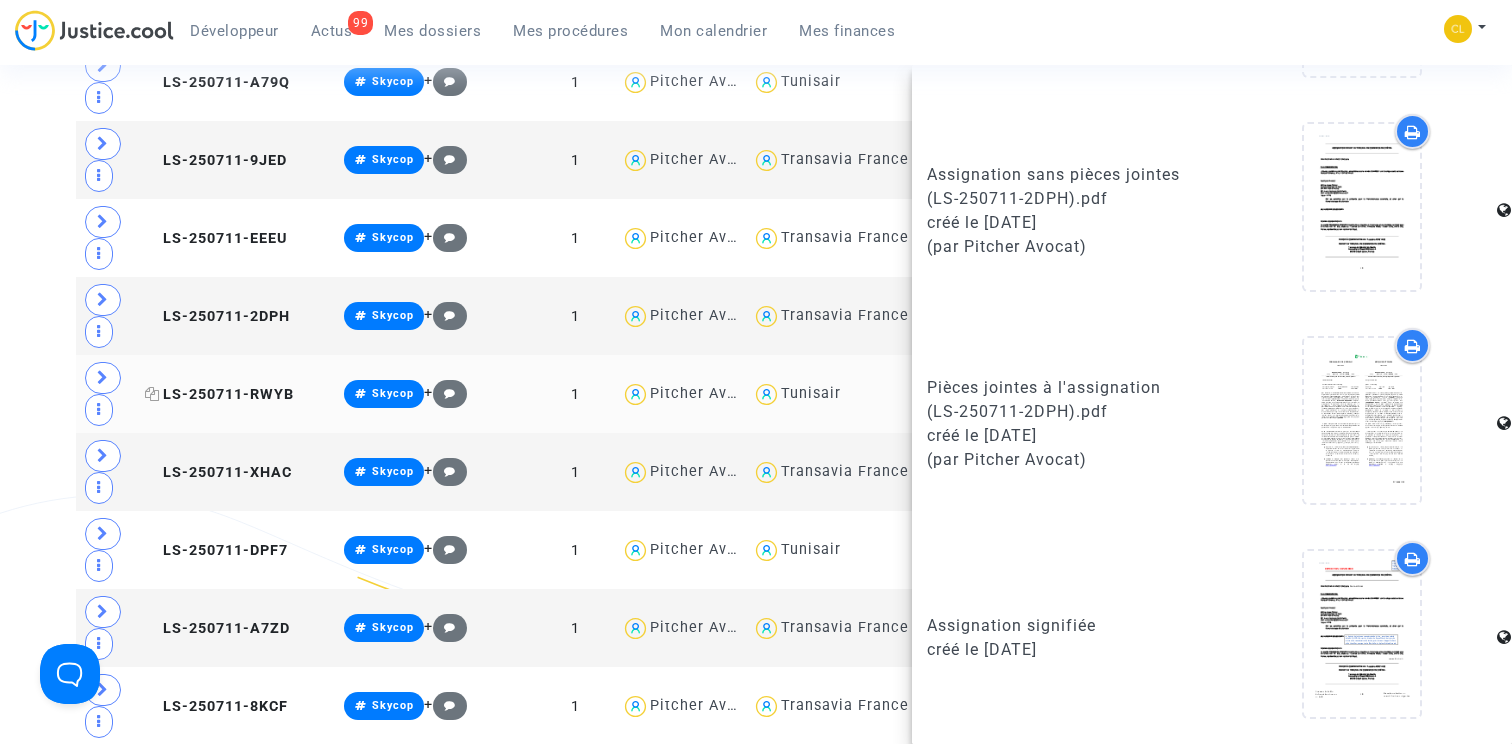 click on "LS-250711-RWYB" 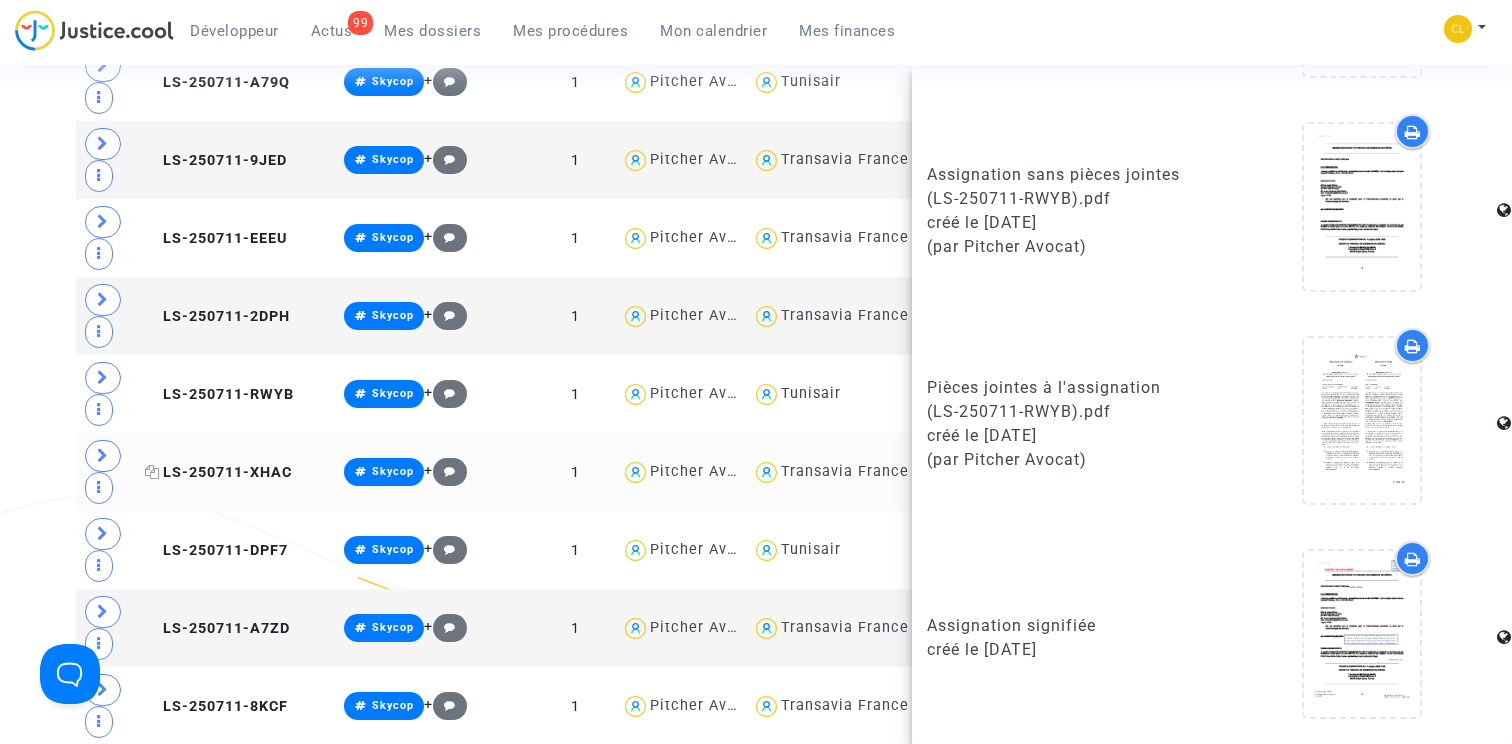 click on "LS-250711-XHAC" 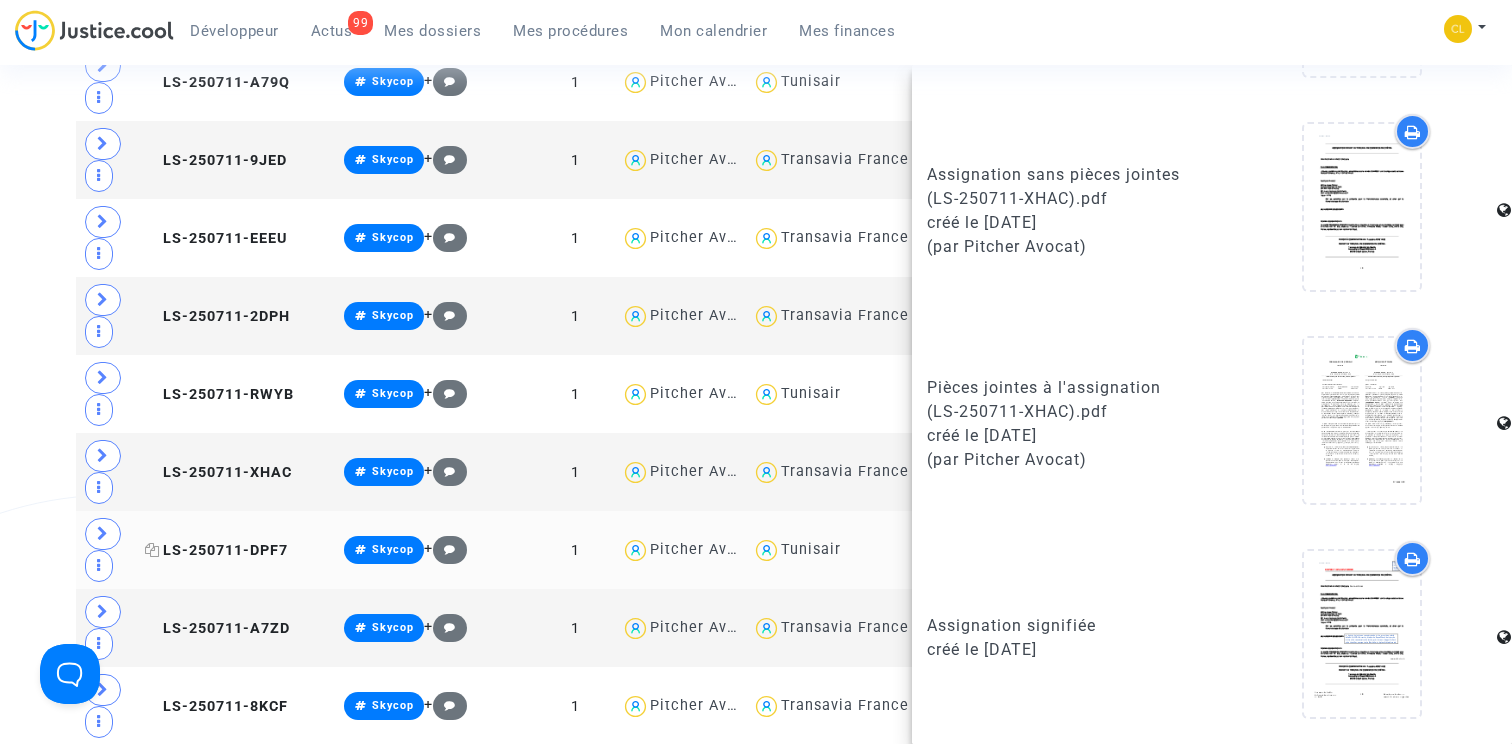 click on "LS-250711-DPF7" 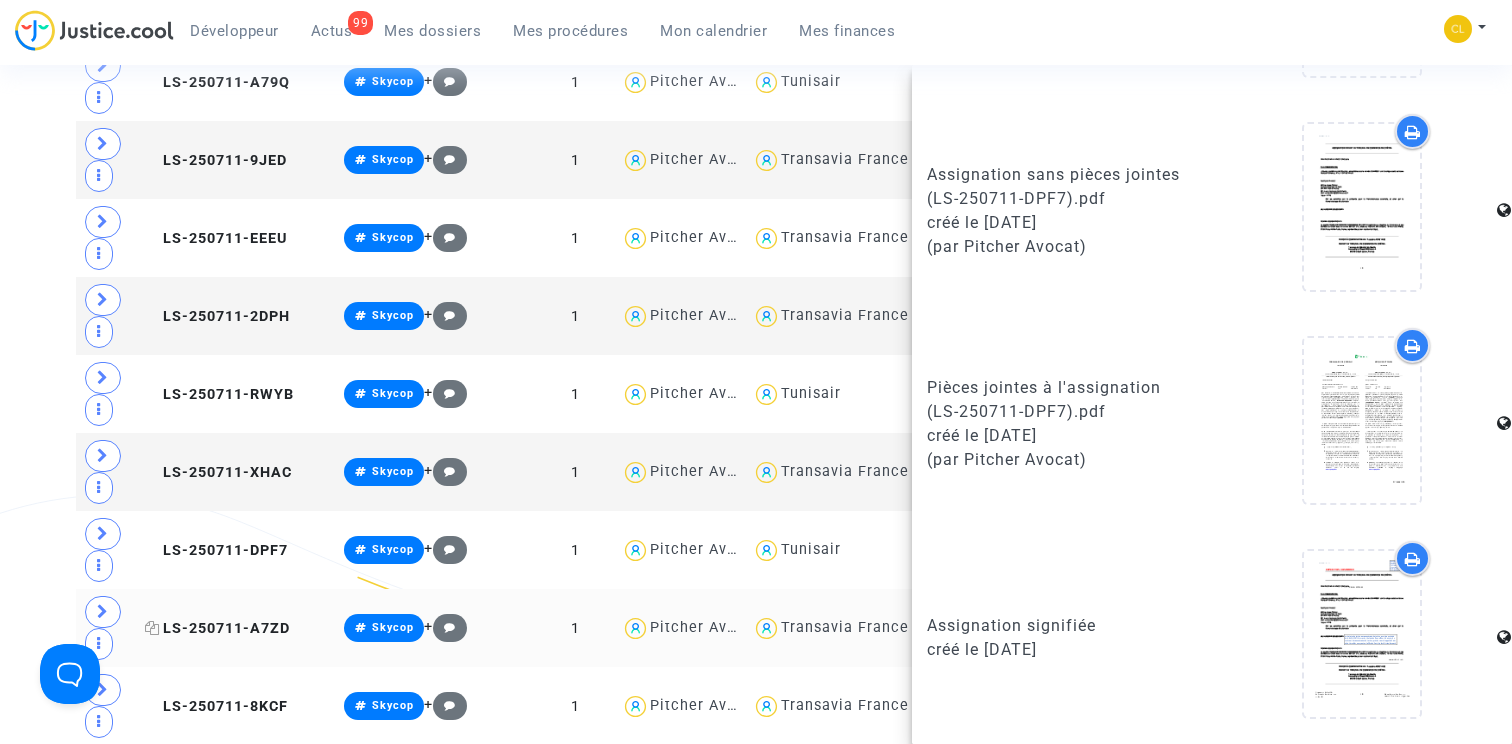 click on "LS-250711-A7ZD" 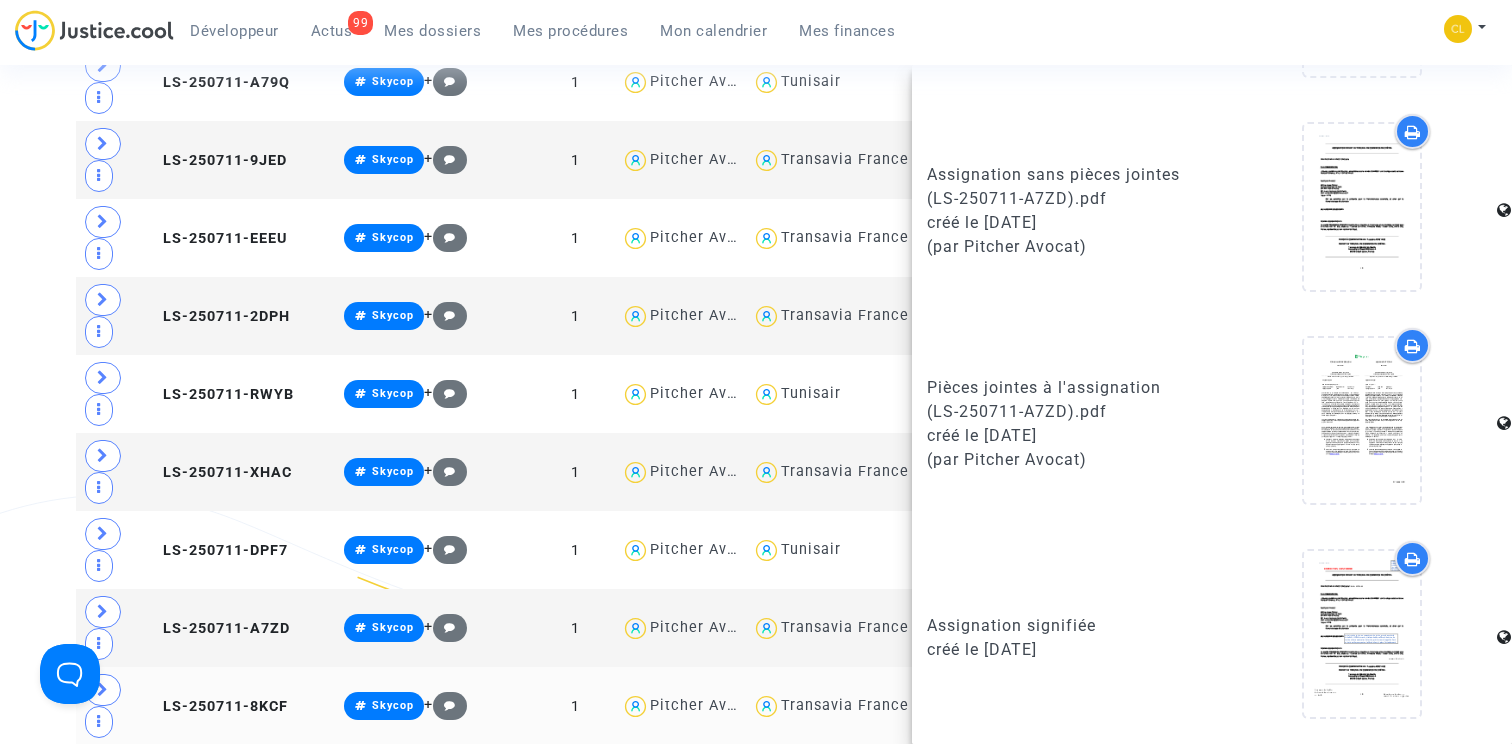 click on "LS-250711-8KCF" 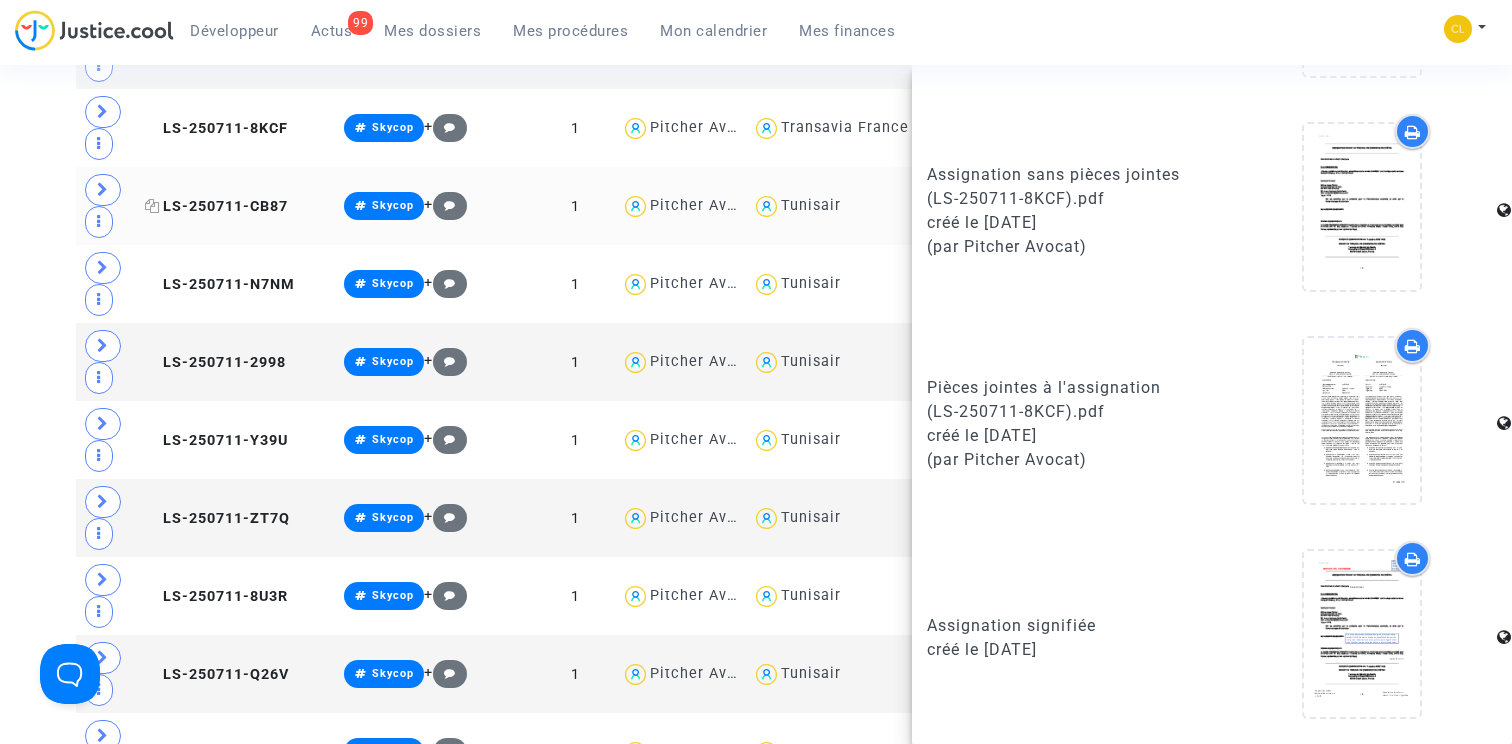 click on "LS-250711-CB87" 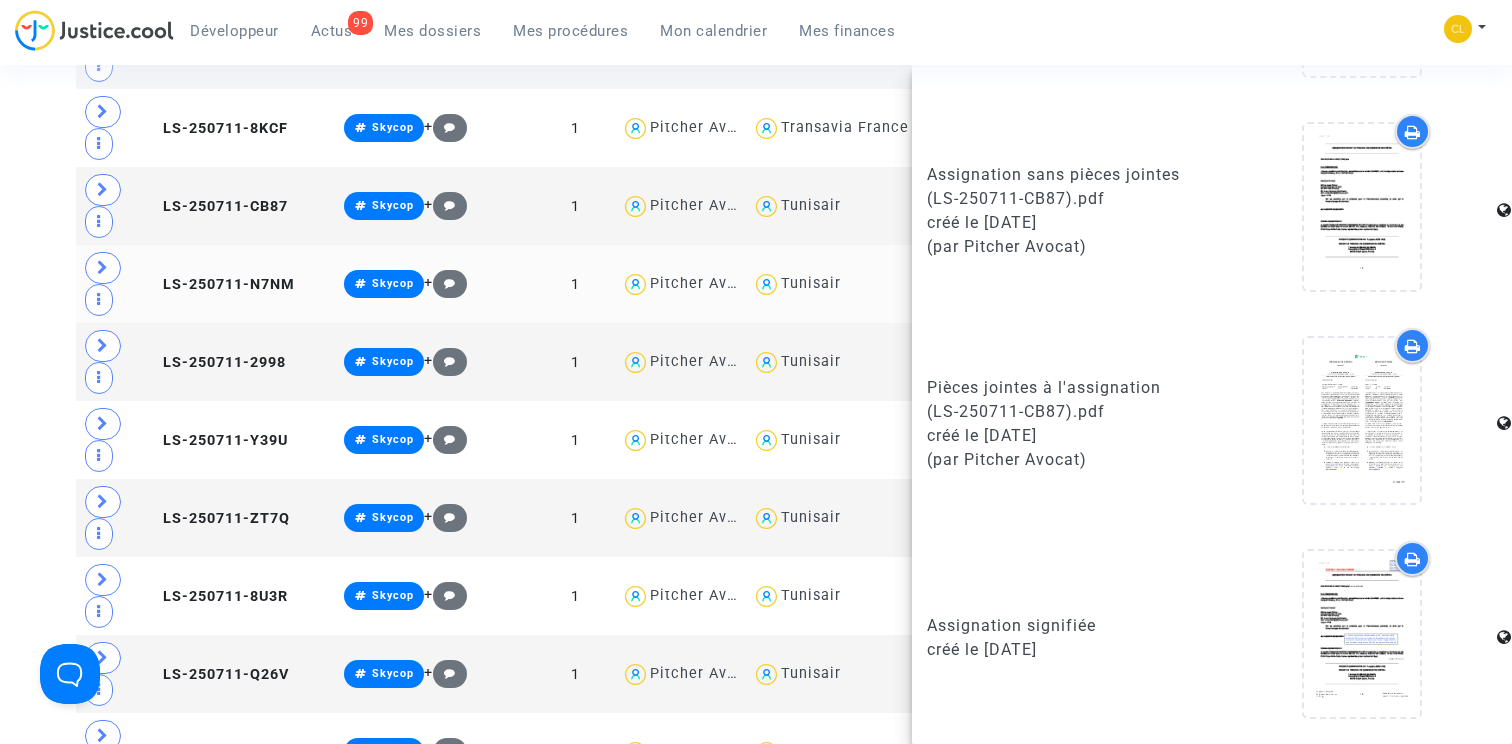click on "LS-250711-N7NM" 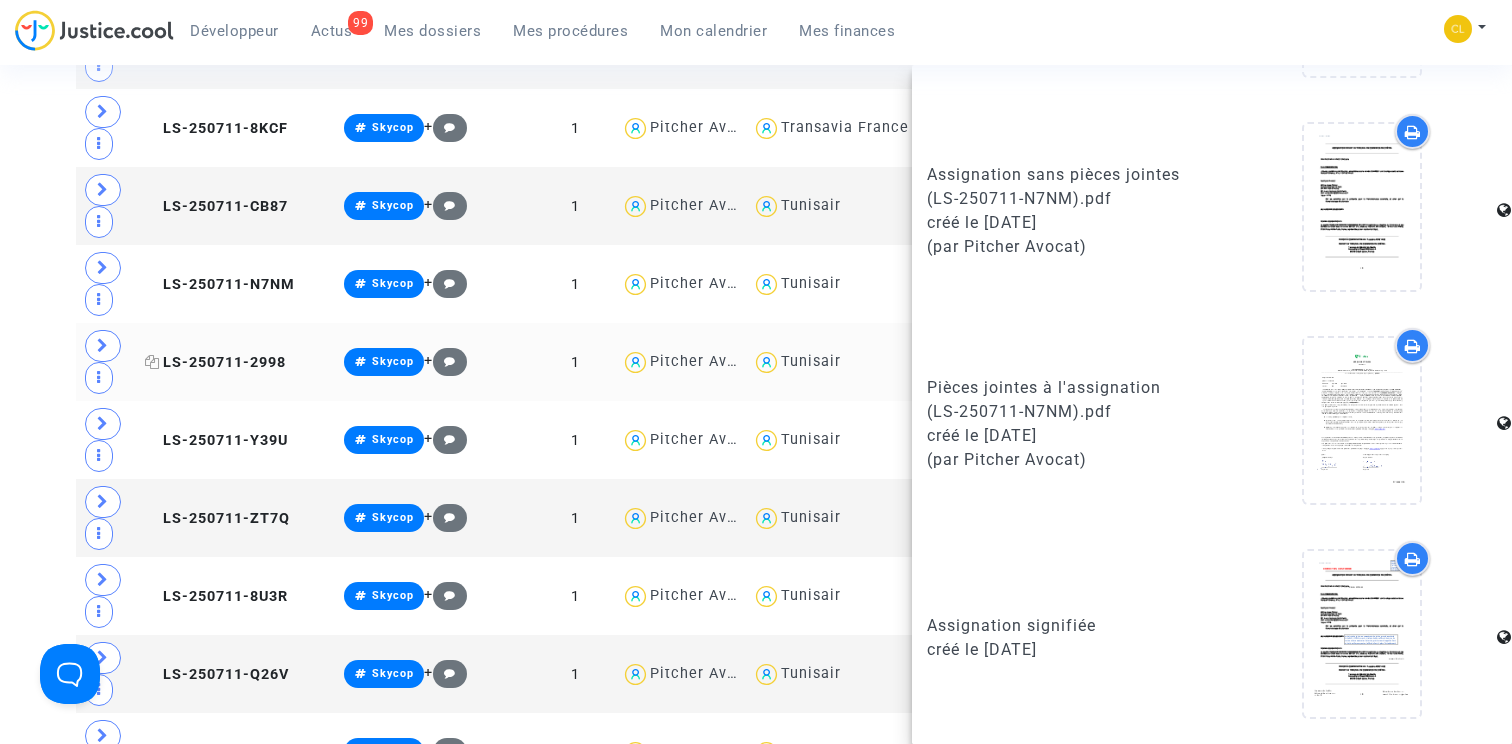 click on "LS-250711-2998" 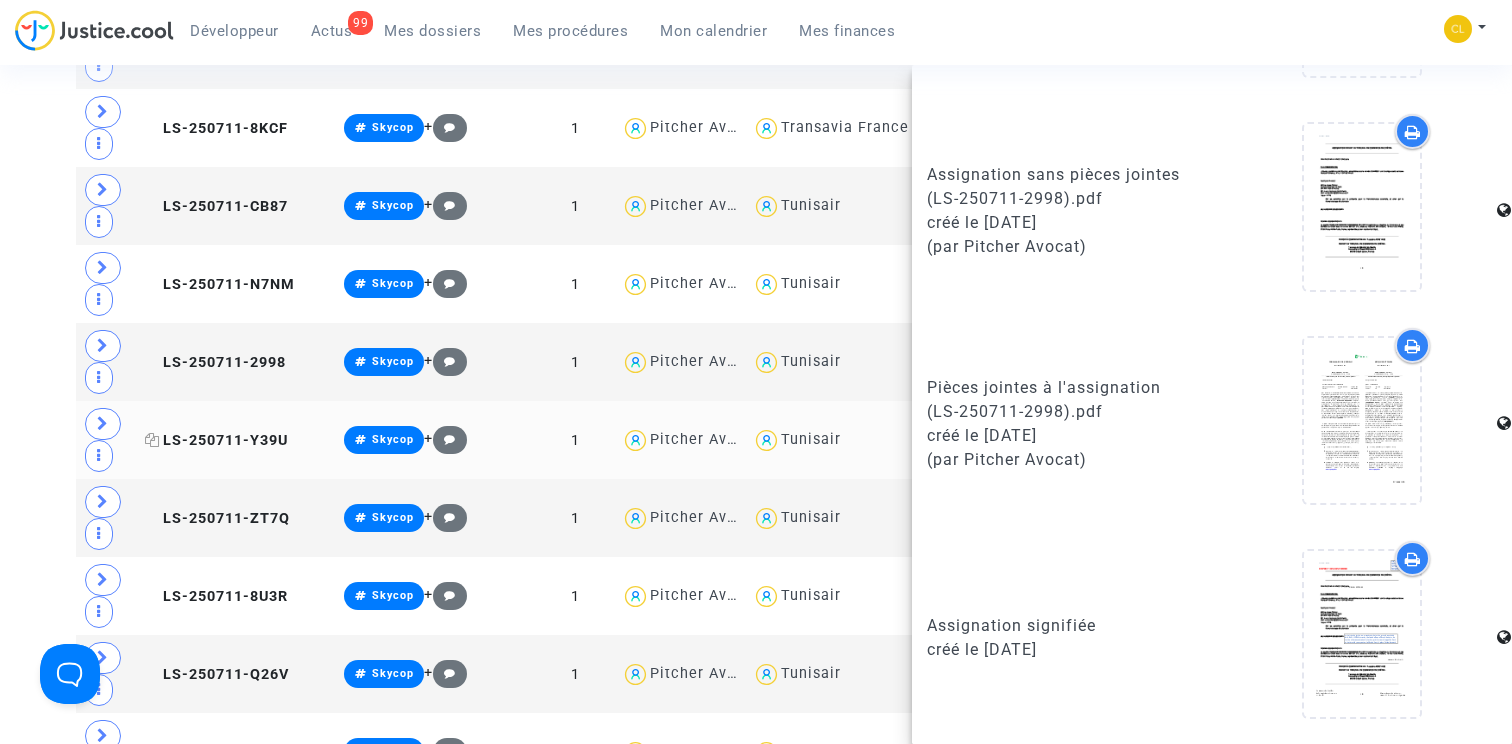 click on "LS-250711-Y39U" 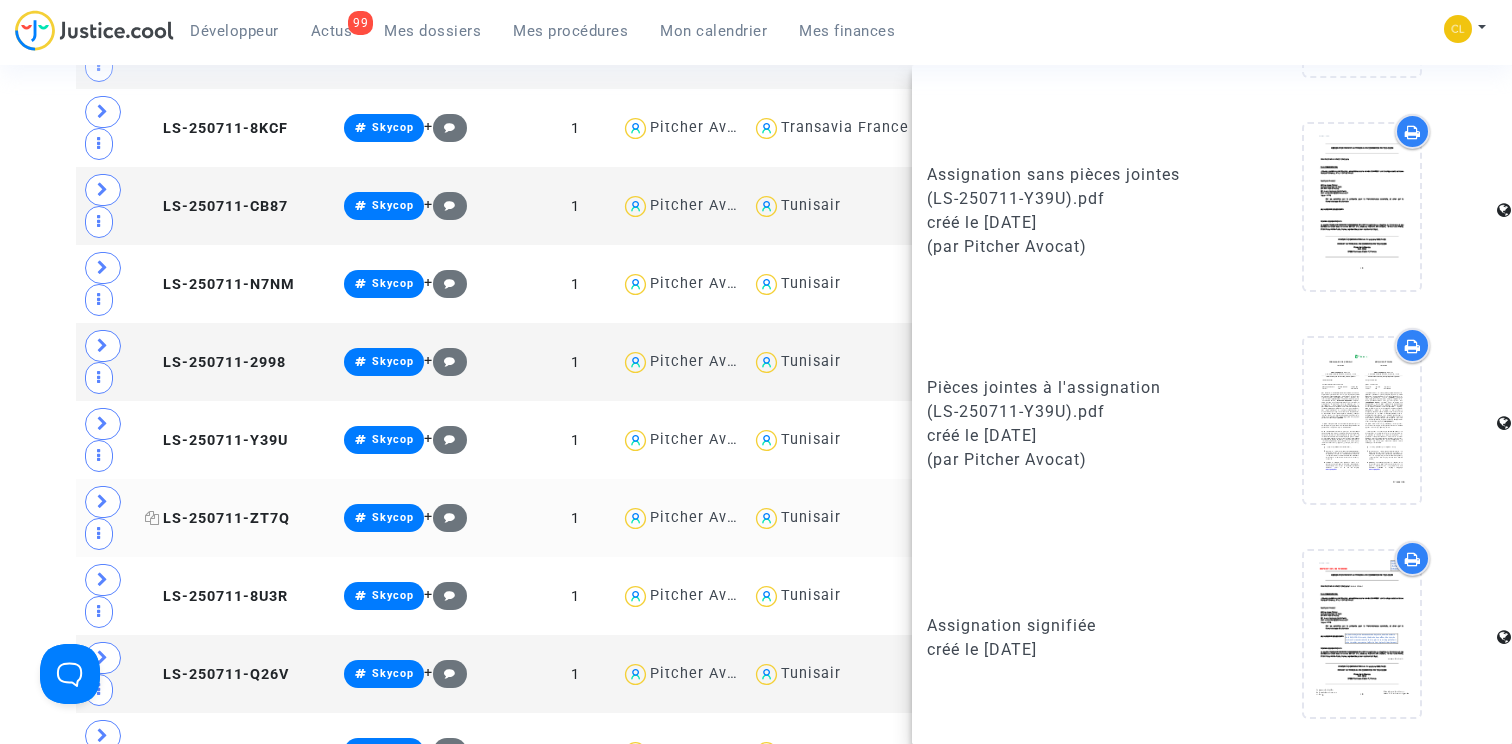click on "LS-250711-ZT7Q" 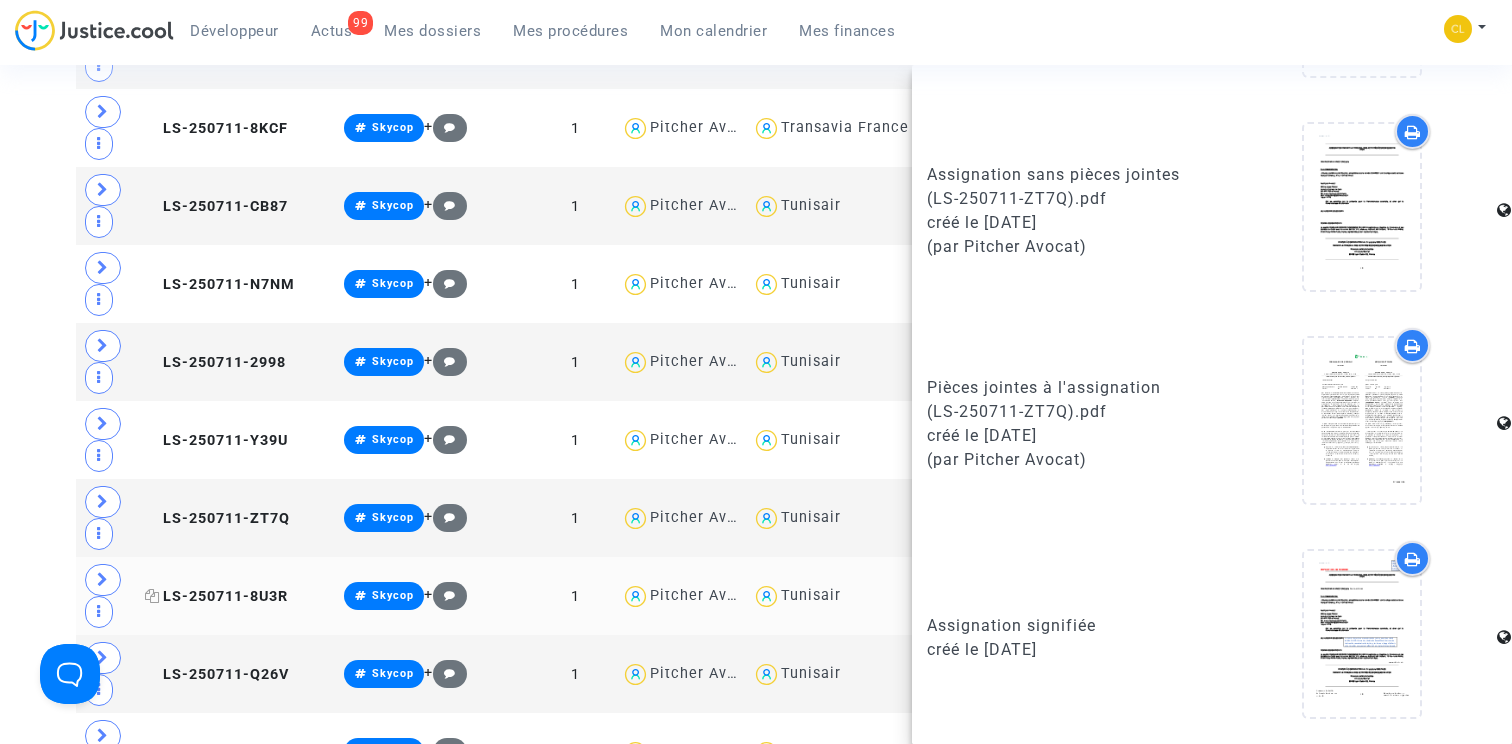 click on "LS-250711-8U3R" 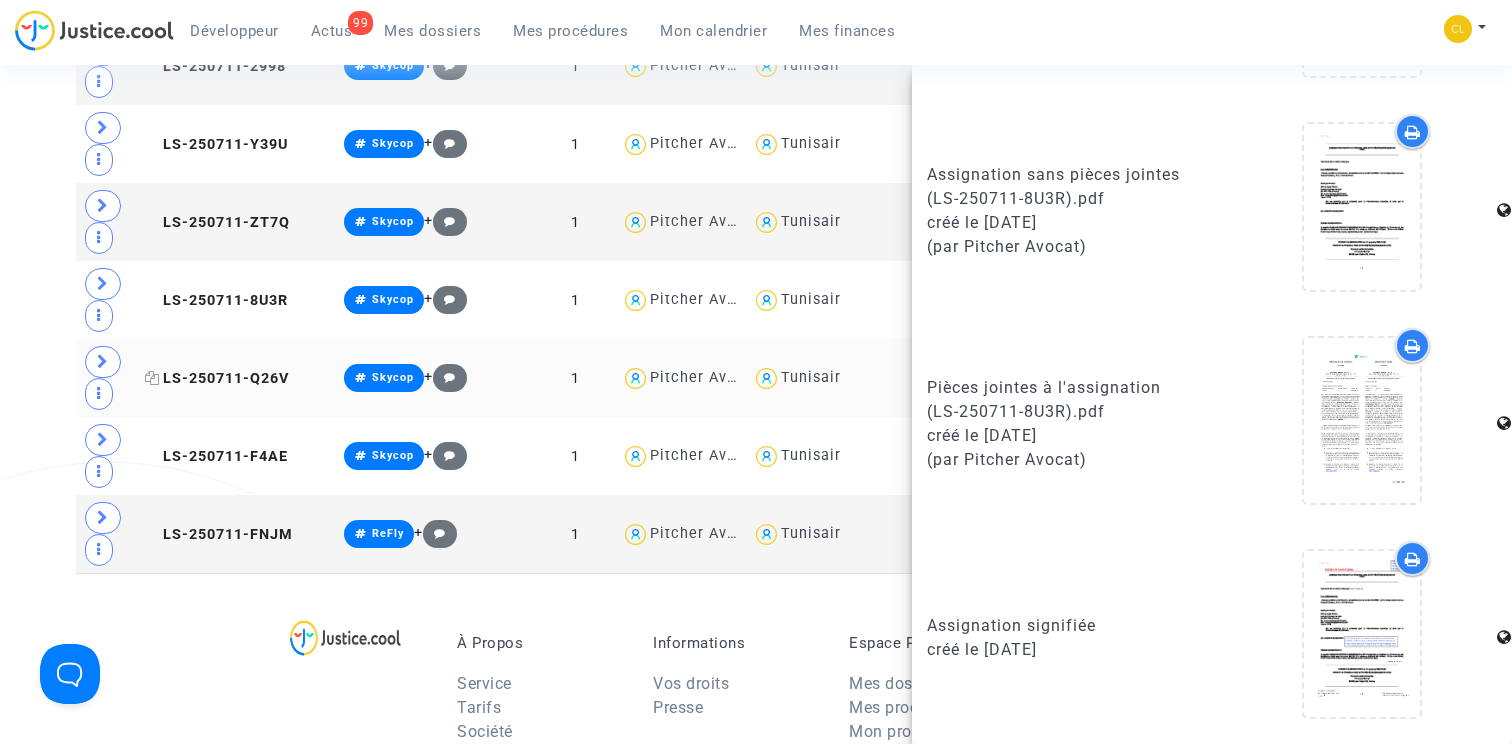 click on "LS-250711-Q26V" 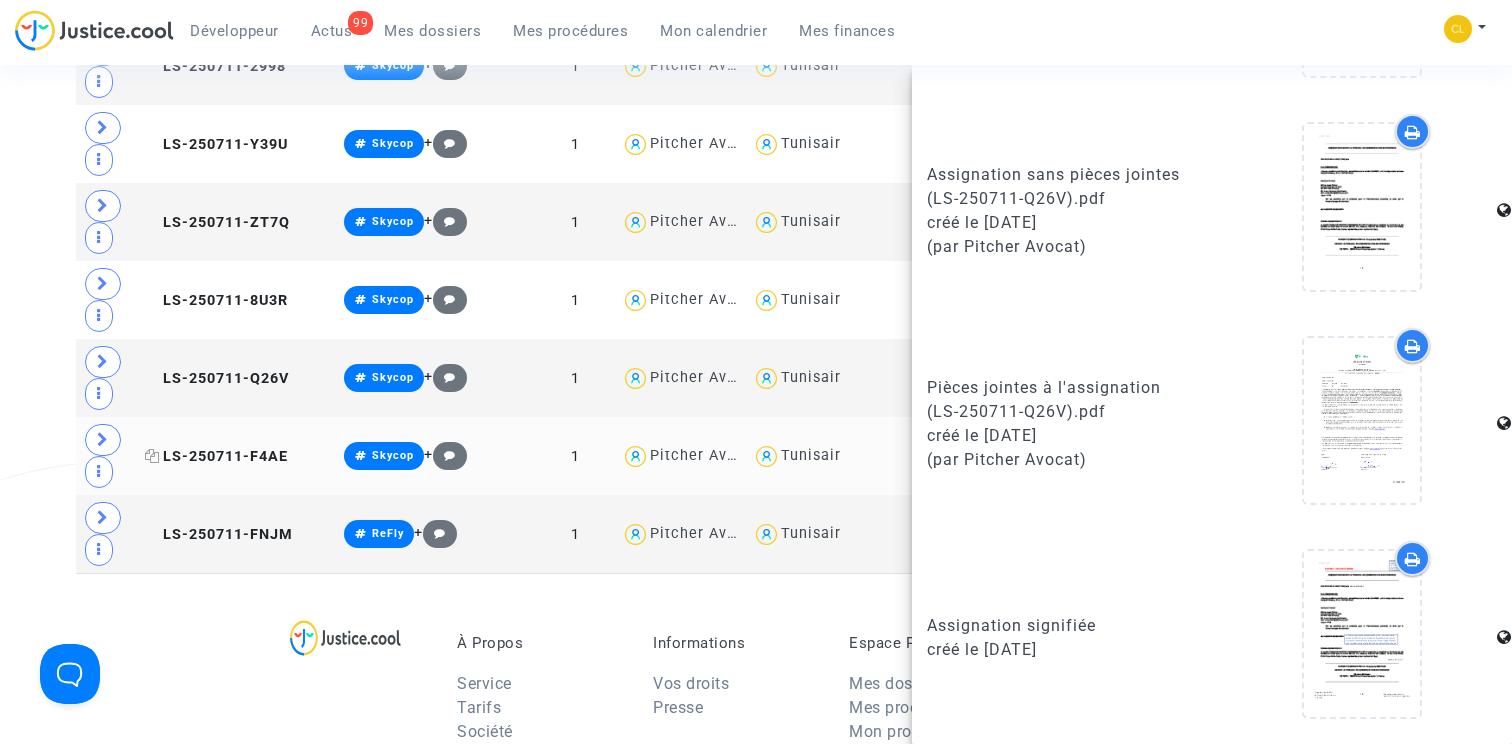 click on "LS-250711-F4AE" 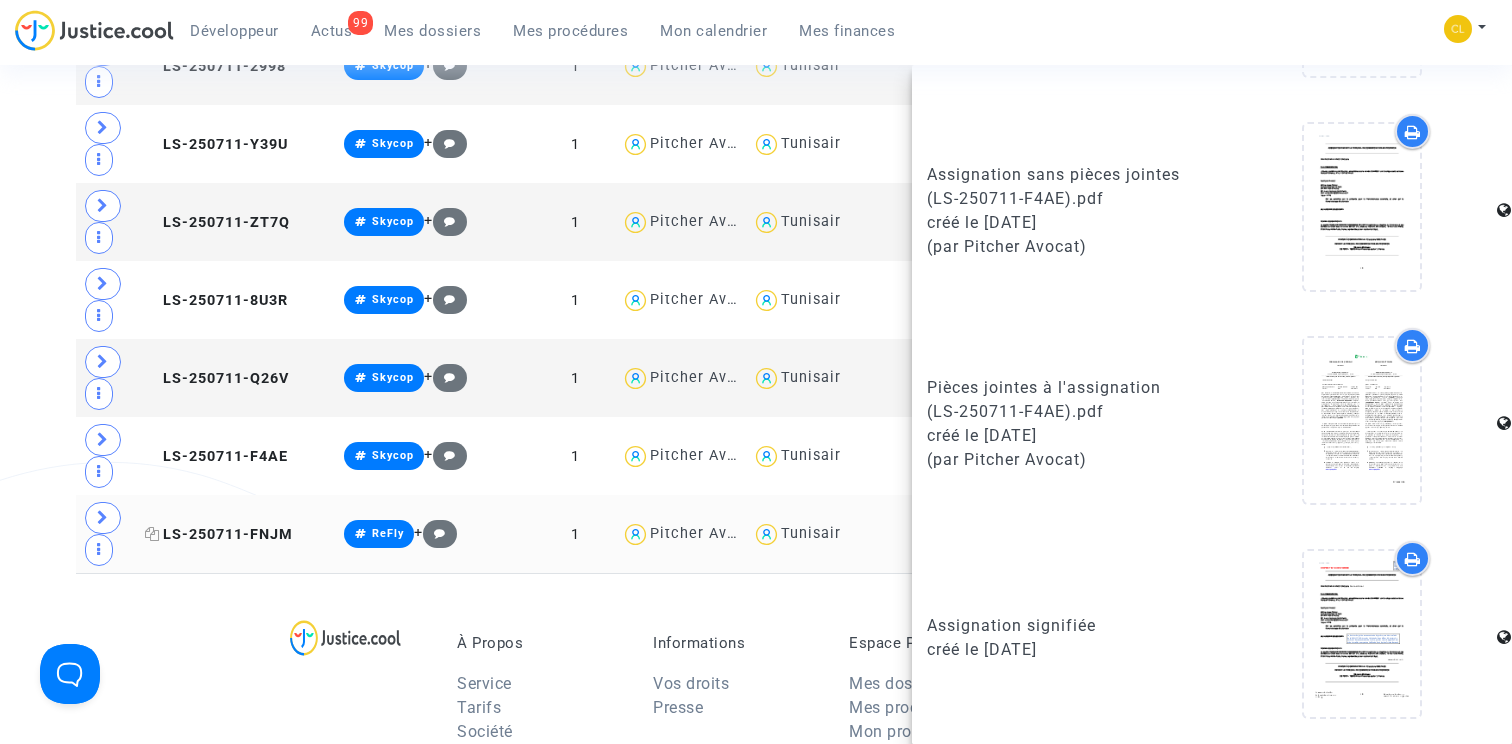 click on "LS-250711-FNJM" 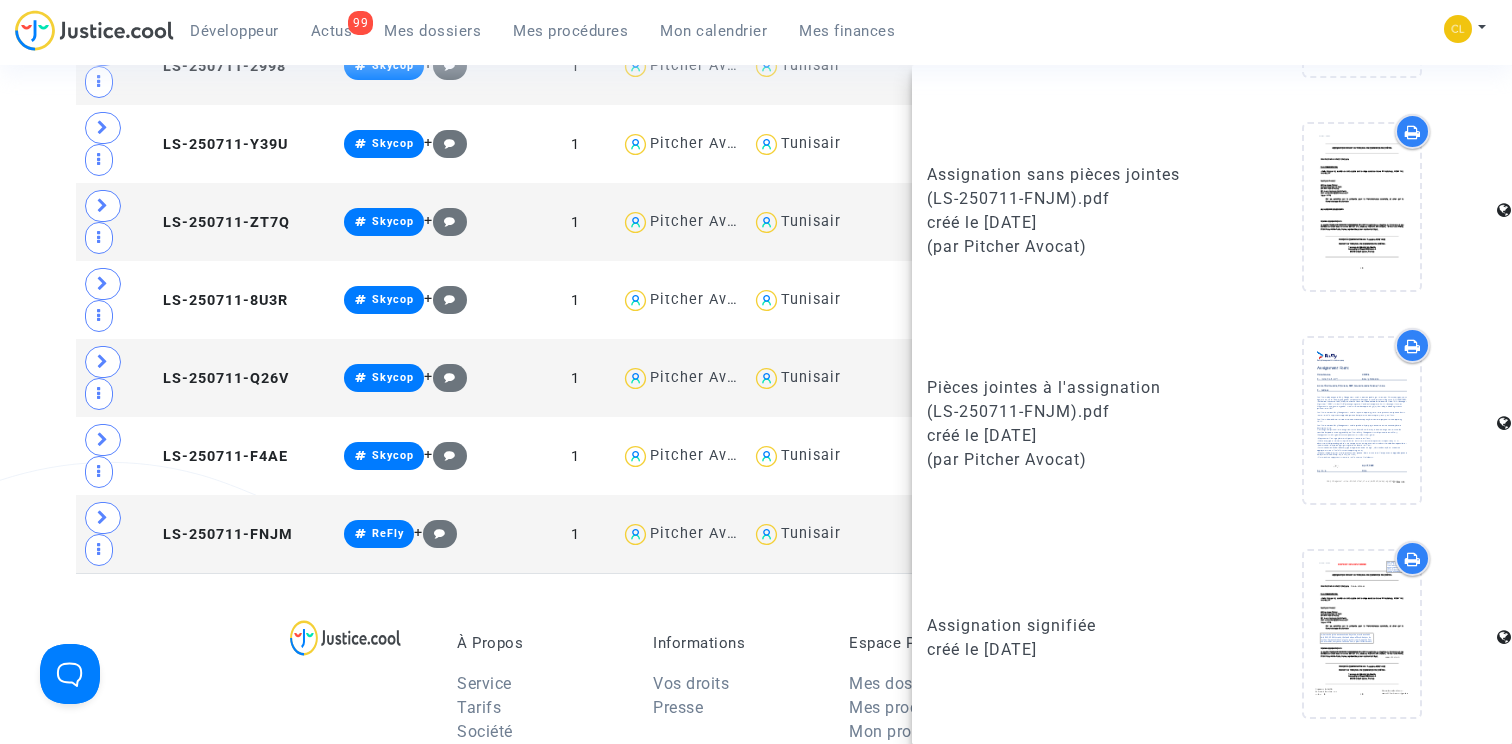 click on "À Propos  Service   Tarifs   Société   Partenaires   Conditions générales  Informations  Vos droits   Presse  Espace Personnel  Mes dossiers   Mes procédures   Mon profil   Contact   FAQ   Contact" at bounding box center [756, 702] 